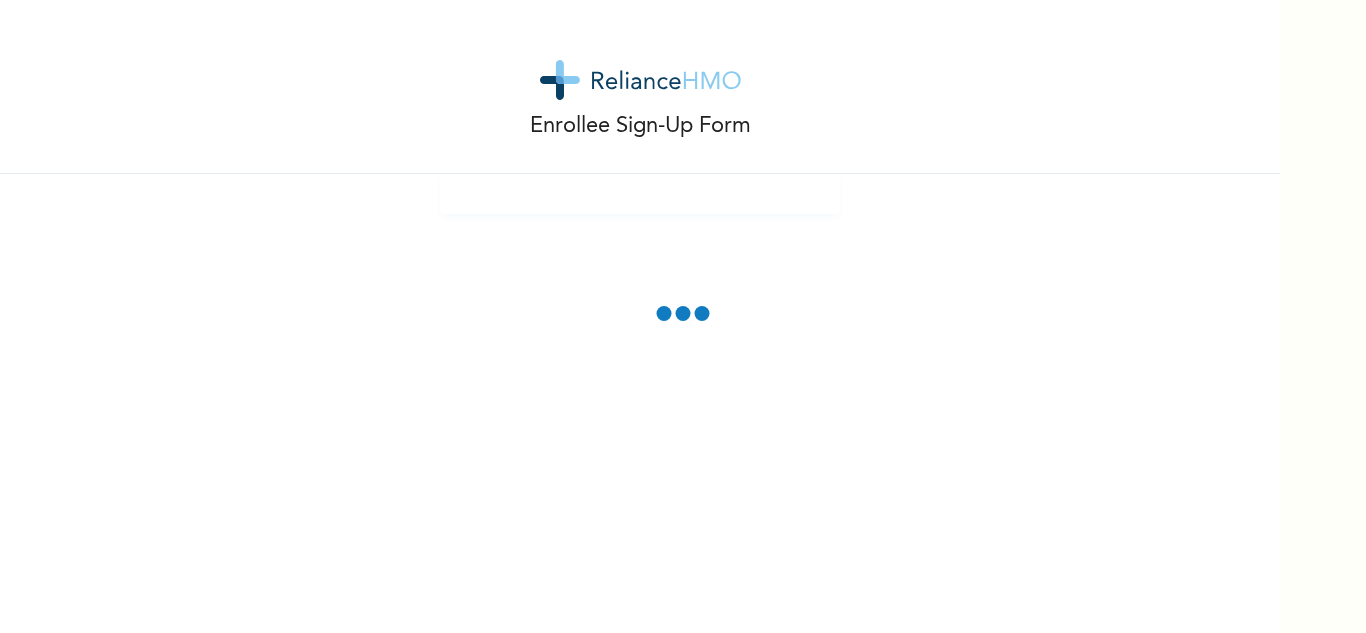 scroll, scrollTop: 0, scrollLeft: 0, axis: both 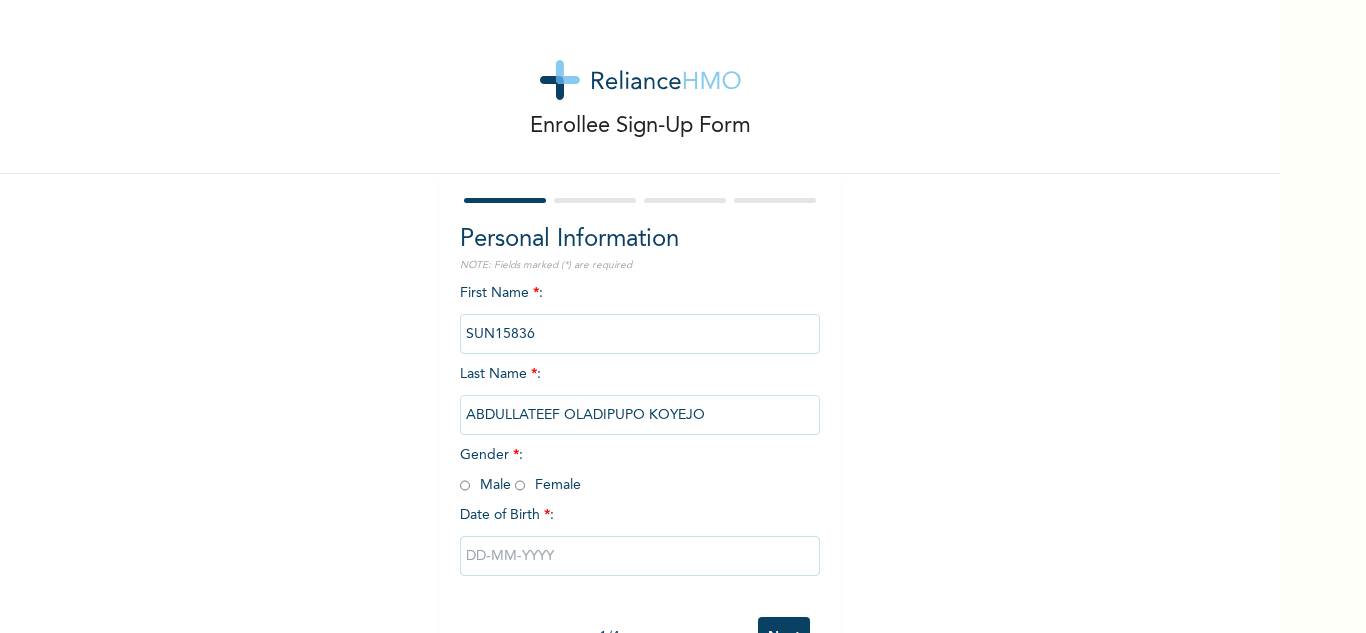 click at bounding box center [465, 485] 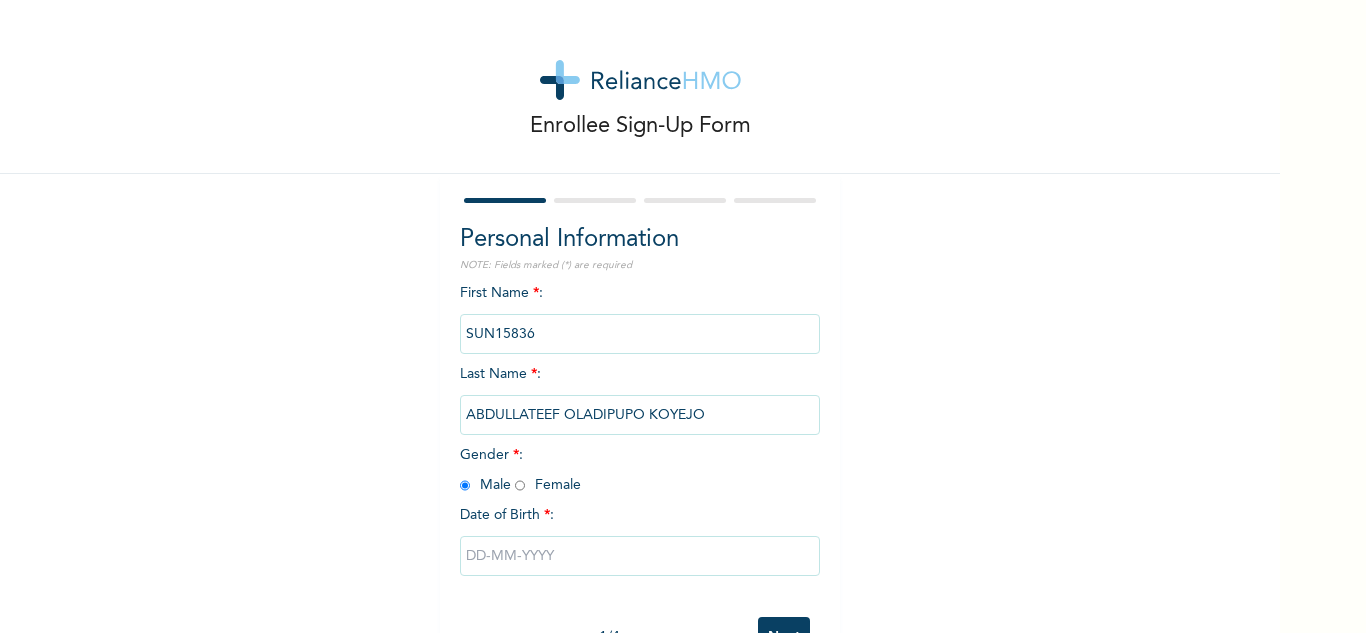 radio on "true" 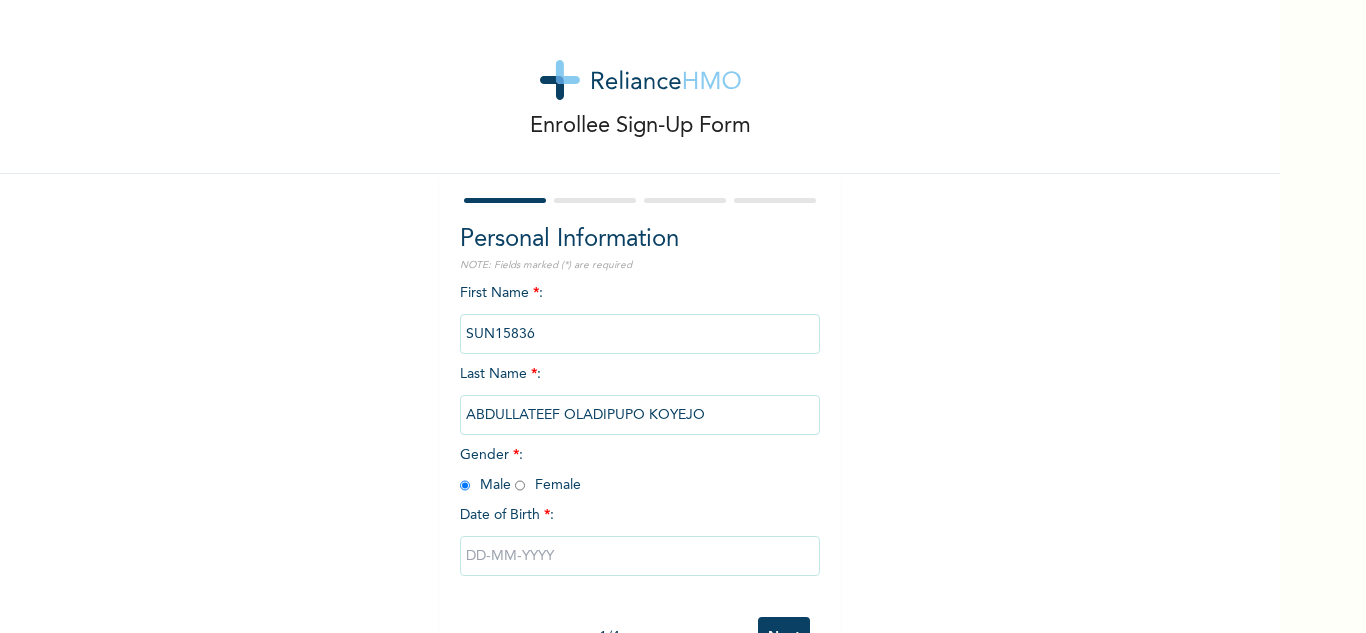 click at bounding box center (640, 556) 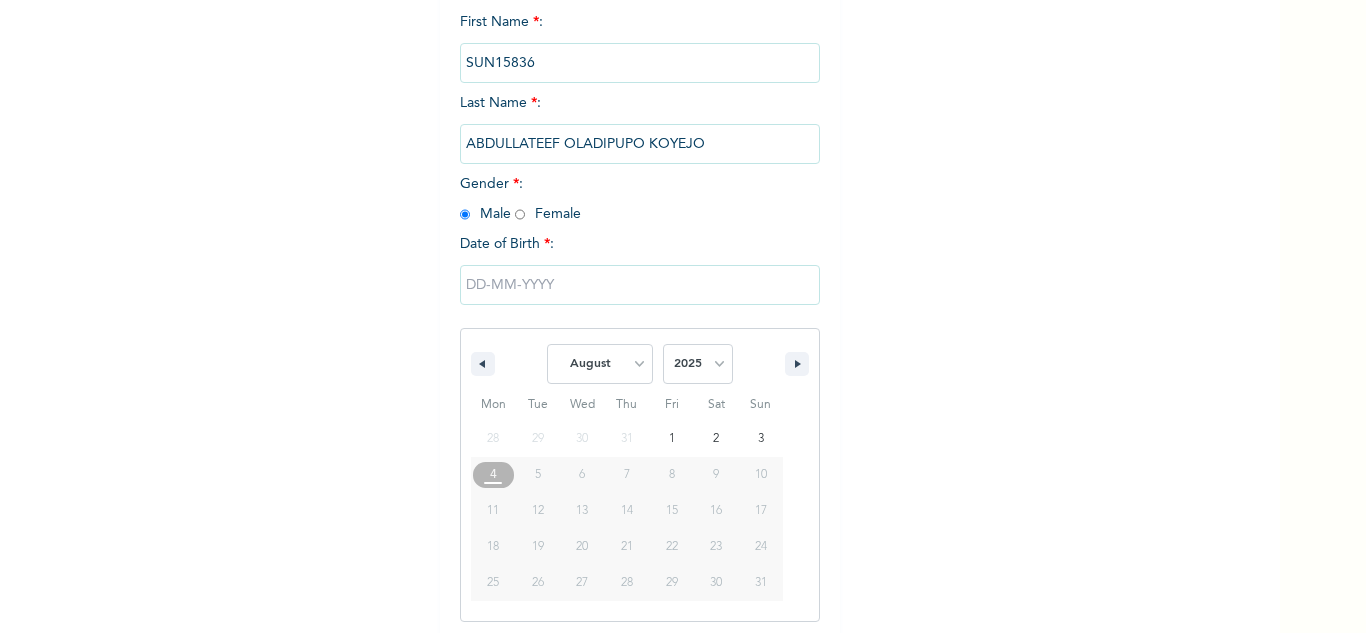 scroll, scrollTop: 276, scrollLeft: 0, axis: vertical 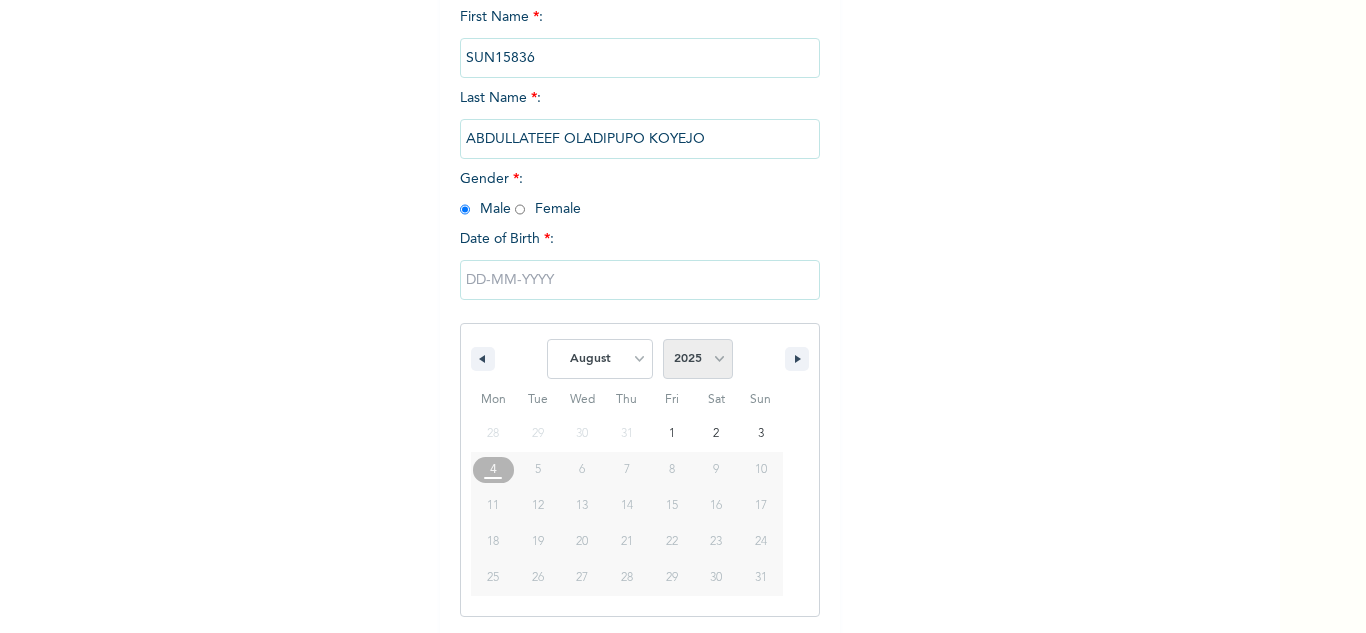 click on "2025 2024 2023 2022 2021 2020 2019 2018 2017 2016 2015 2014 2013 2012 2011 2010 2009 2008 2007 2006 2005 2004 2003 2002 2001 2000 1999 1998 1997 1996 1995 1994 1993 1992 1991 1990 1989 1988 1987 1986 1985 1984 1983 1982 1981 1980 1979 1978 1977 1976 1975 1974 1973 1972 1971 1970 1969 1968 1967 1966 1965 1964 1963 1962 1961 1960" at bounding box center (698, 359) 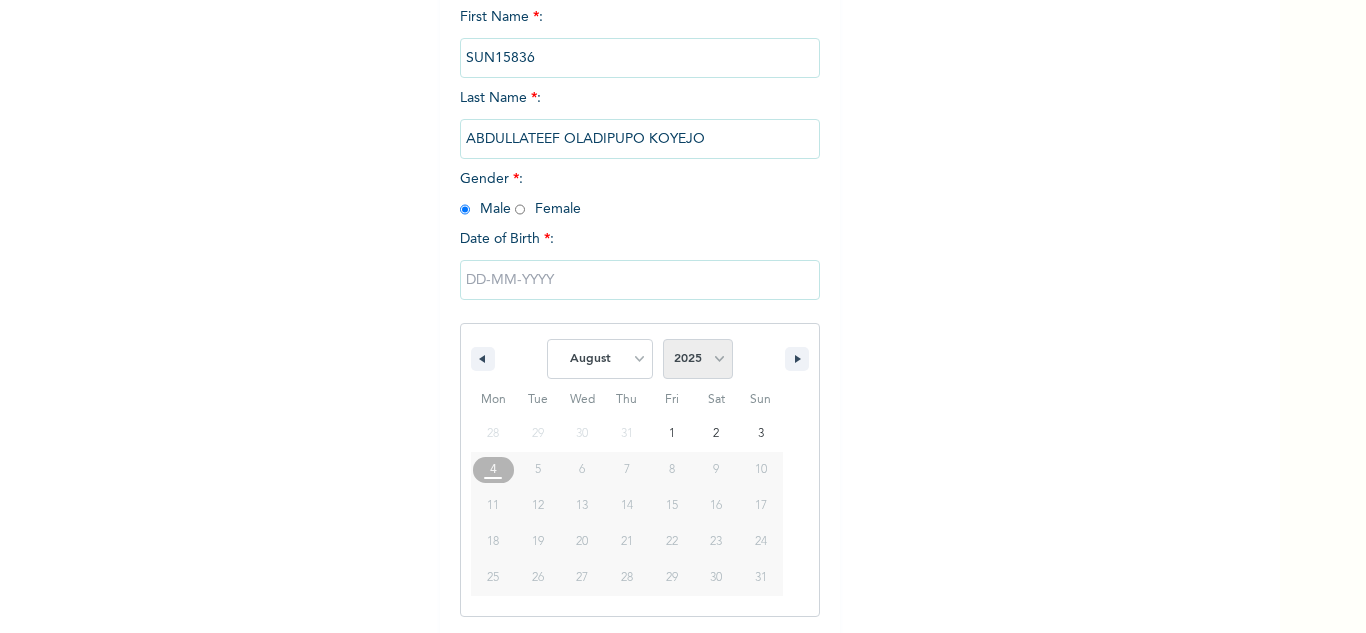 select on "1998" 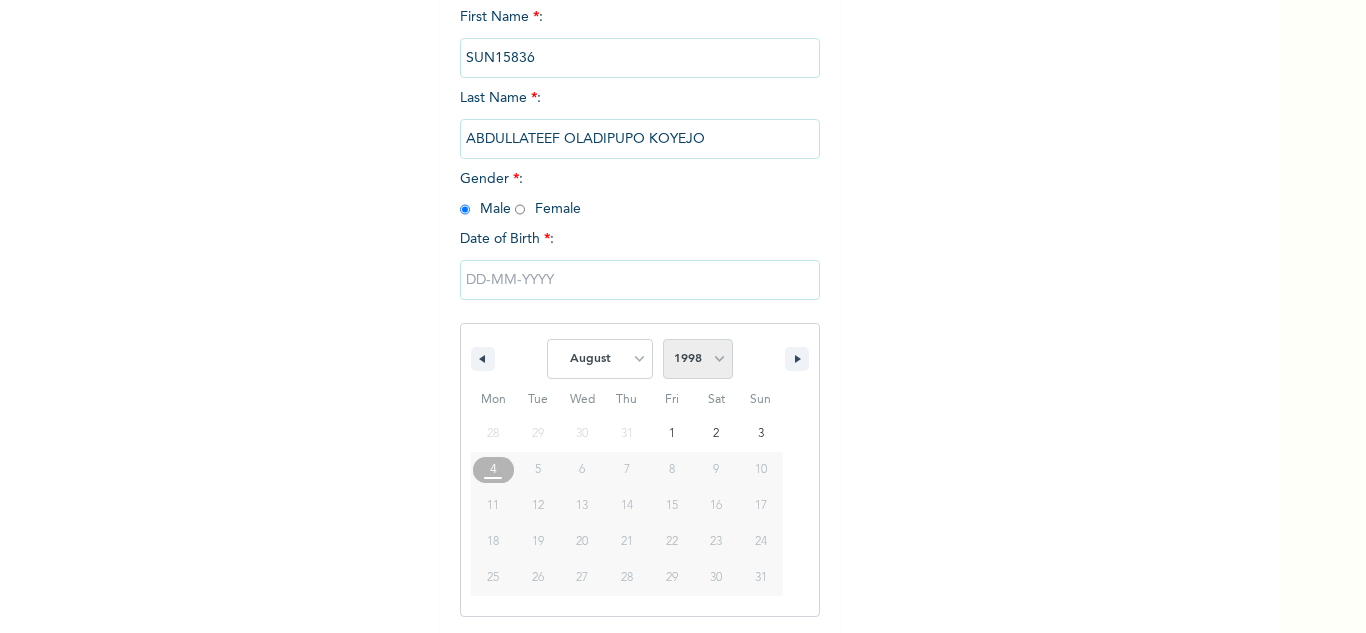 click on "2025 2024 2023 2022 2021 2020 2019 2018 2017 2016 2015 2014 2013 2012 2011 2010 2009 2008 2007 2006 2005 2004 2003 2002 2001 2000 1999 1998 1997 1996 1995 1994 1993 1992 1991 1990 1989 1988 1987 1986 1985 1984 1983 1982 1981 1980 1979 1978 1977 1976 1975 1974 1973 1972 1971 1970 1969 1968 1967 1966 1965 1964 1963 1962 1961 1960" at bounding box center [698, 359] 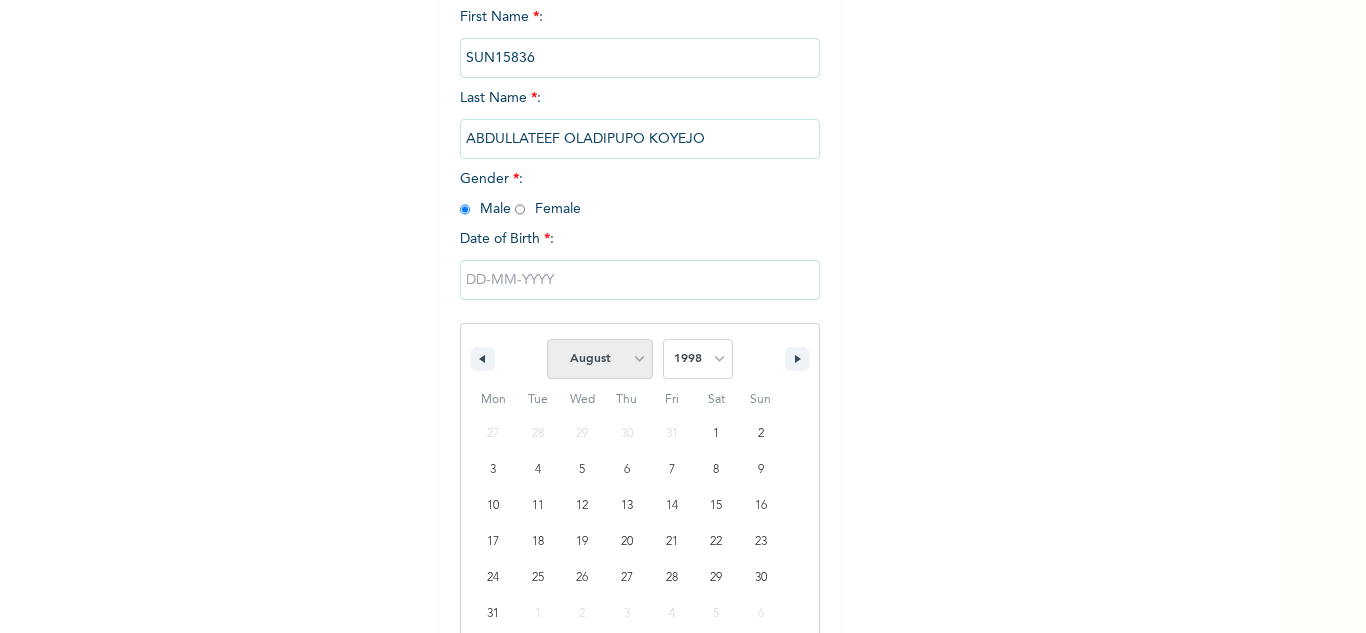 click on "January February March April May June July August September October November December" at bounding box center (600, 359) 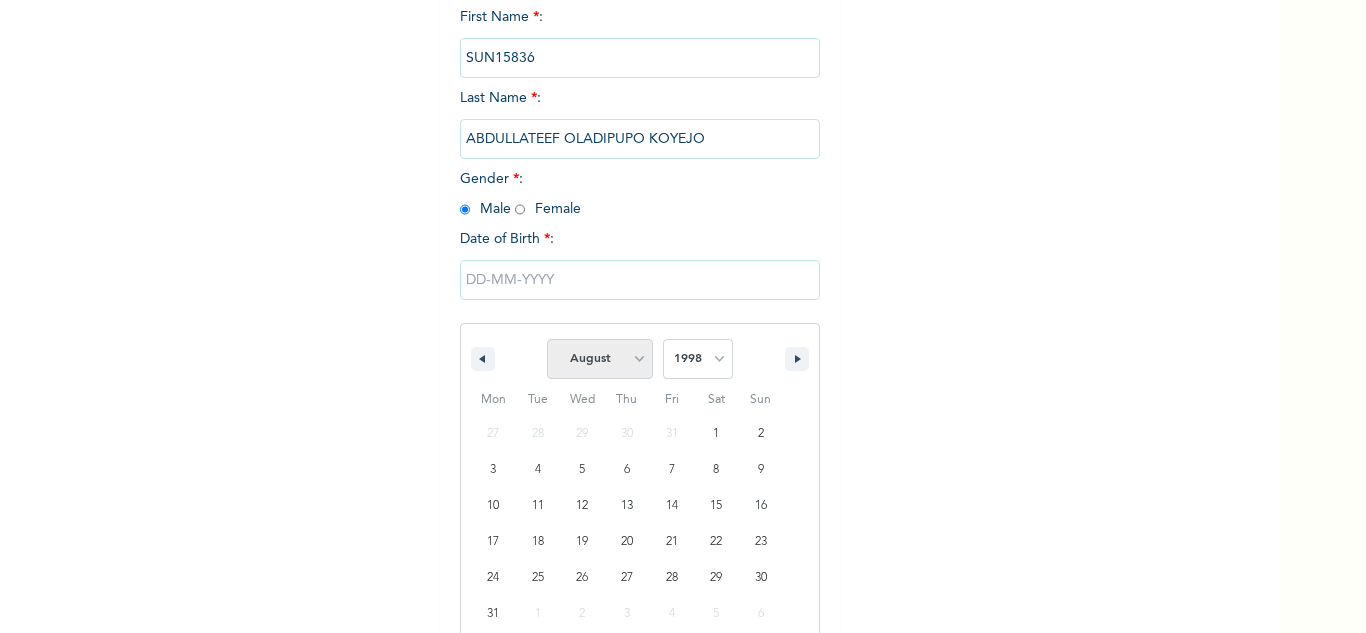 select on "4" 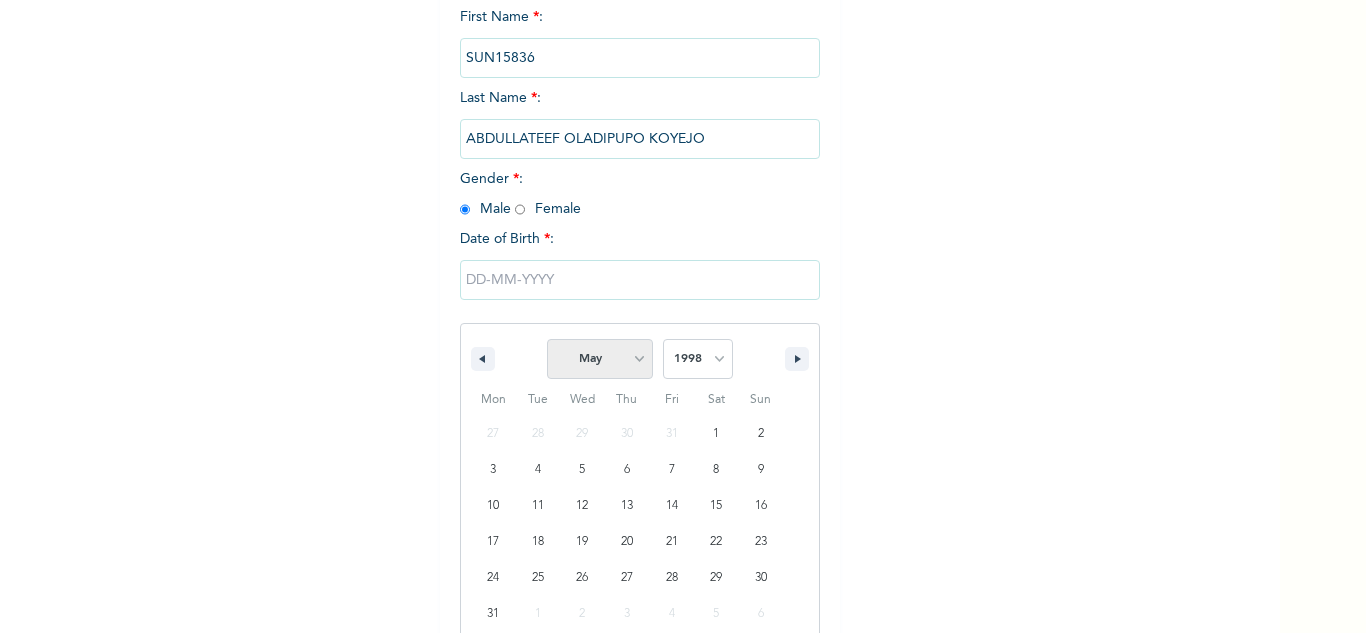 click on "January February March April May June July August September October November December" at bounding box center [600, 359] 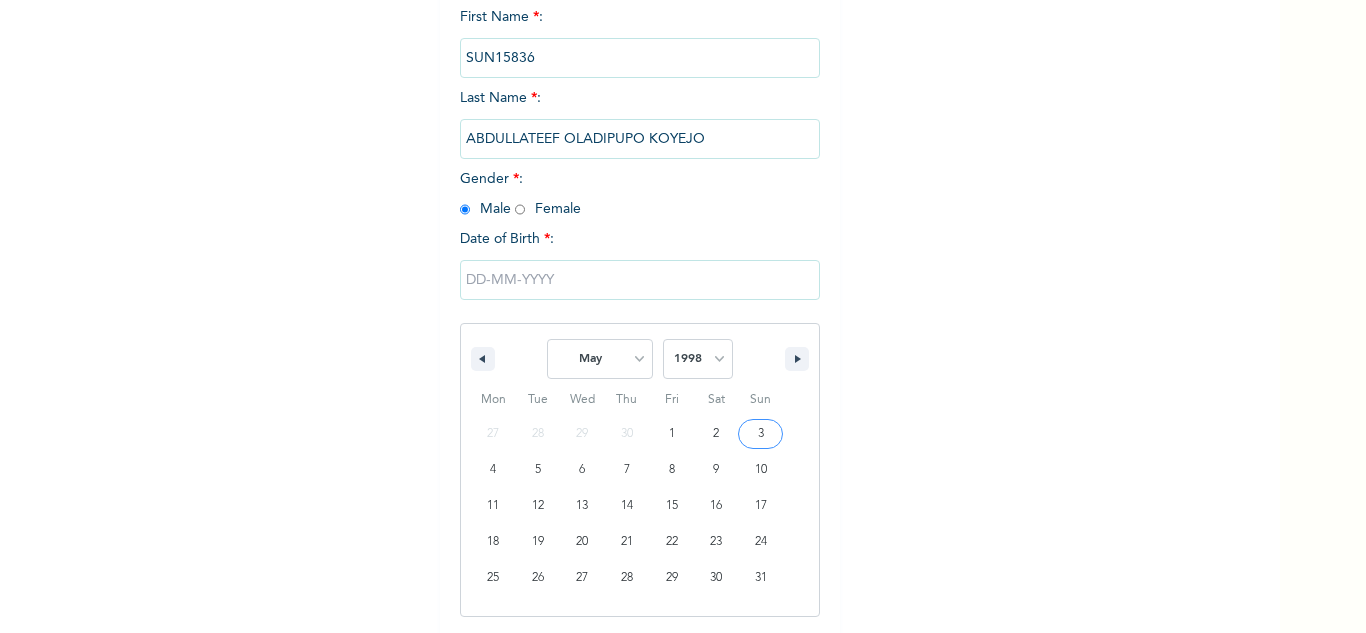type on "[DATE]" 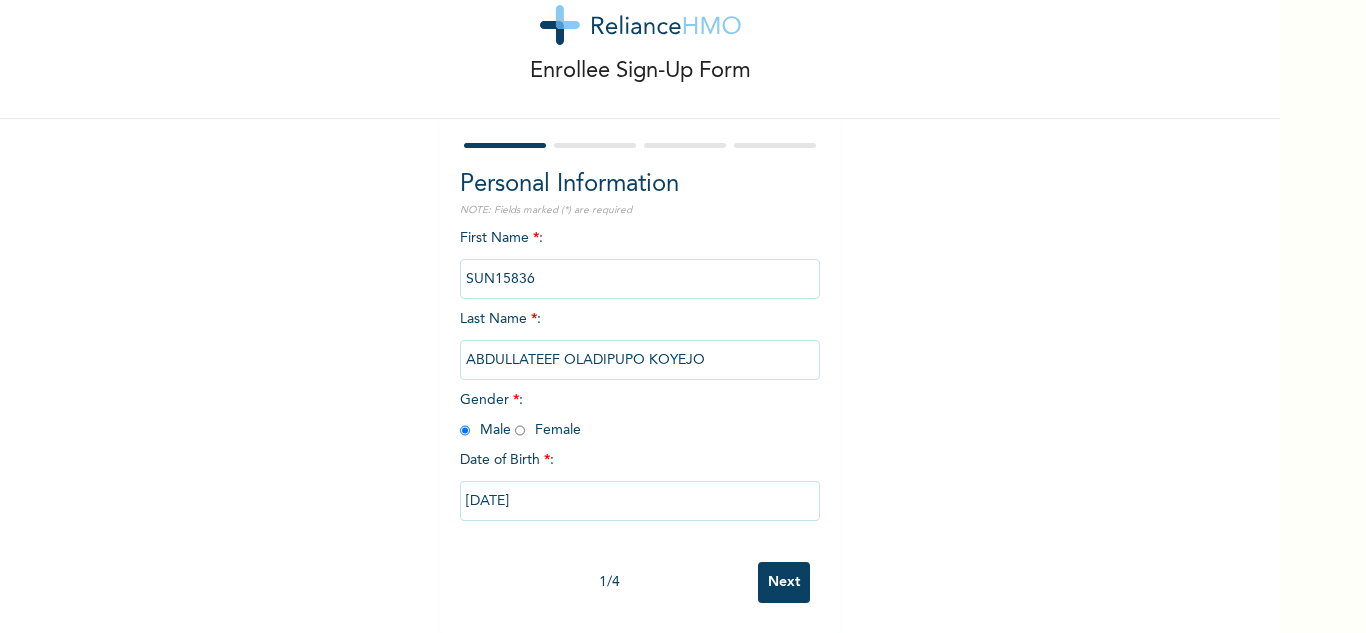 scroll, scrollTop: 70, scrollLeft: 0, axis: vertical 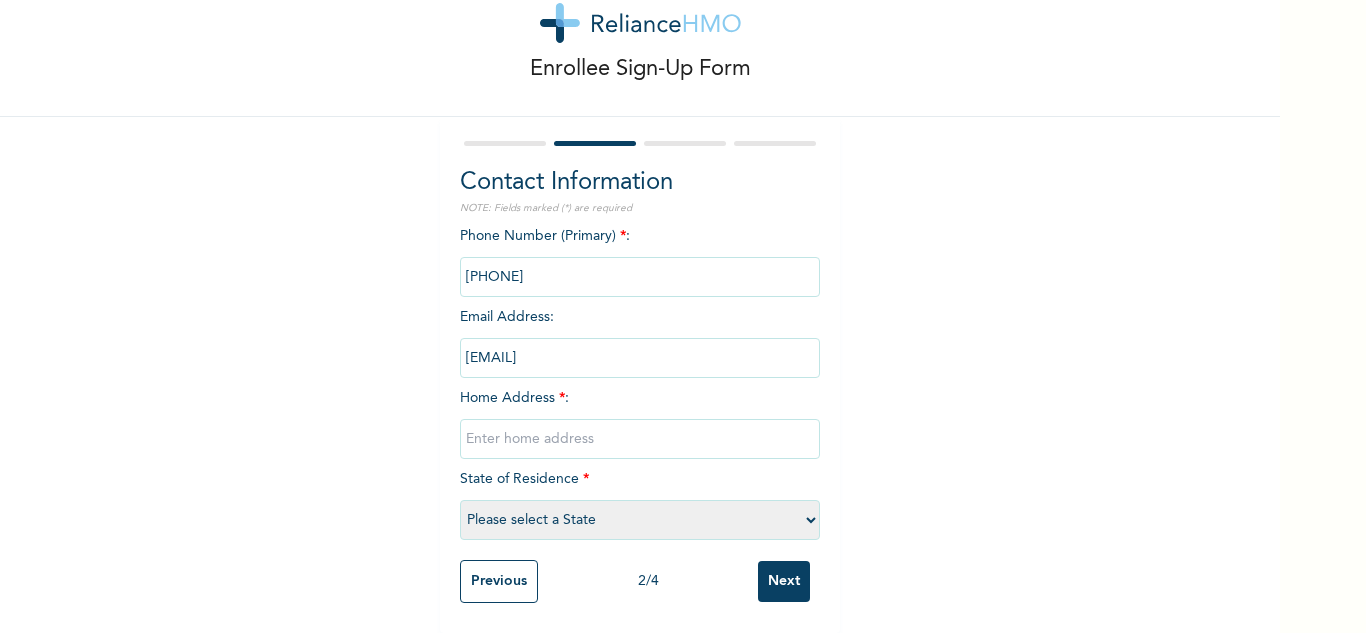 click at bounding box center [640, 439] 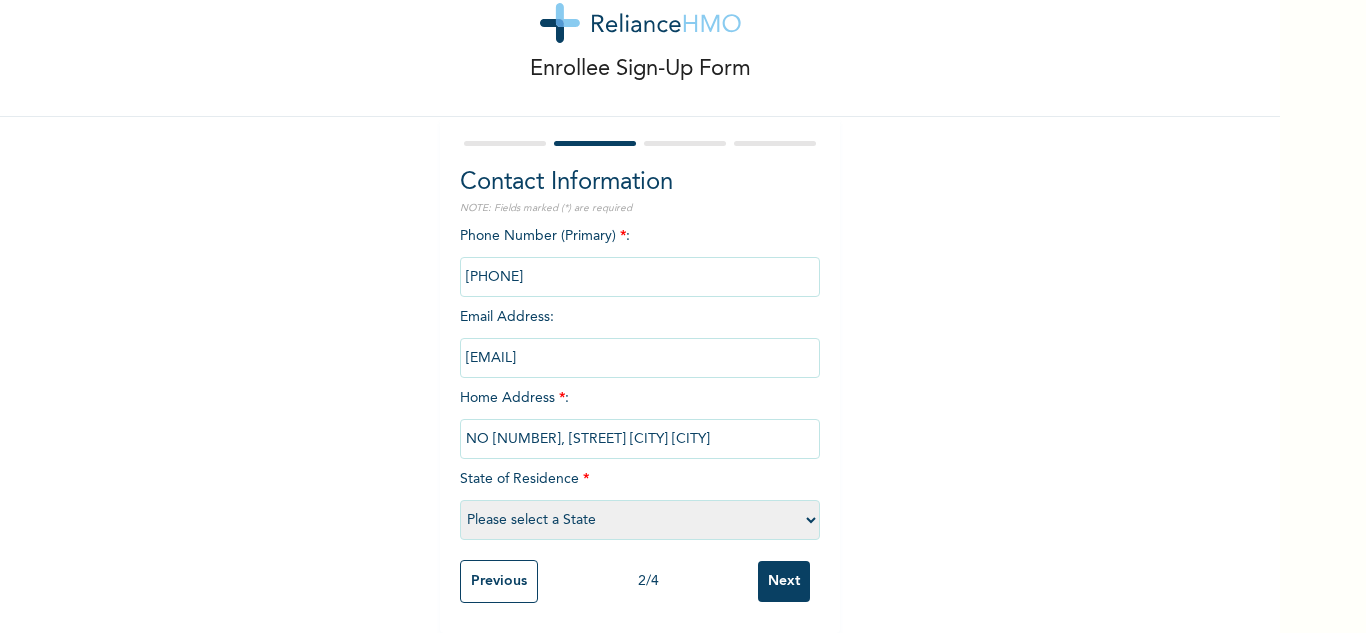 type on "NO [NUMBER], [STREET] [CITY] [CITY]" 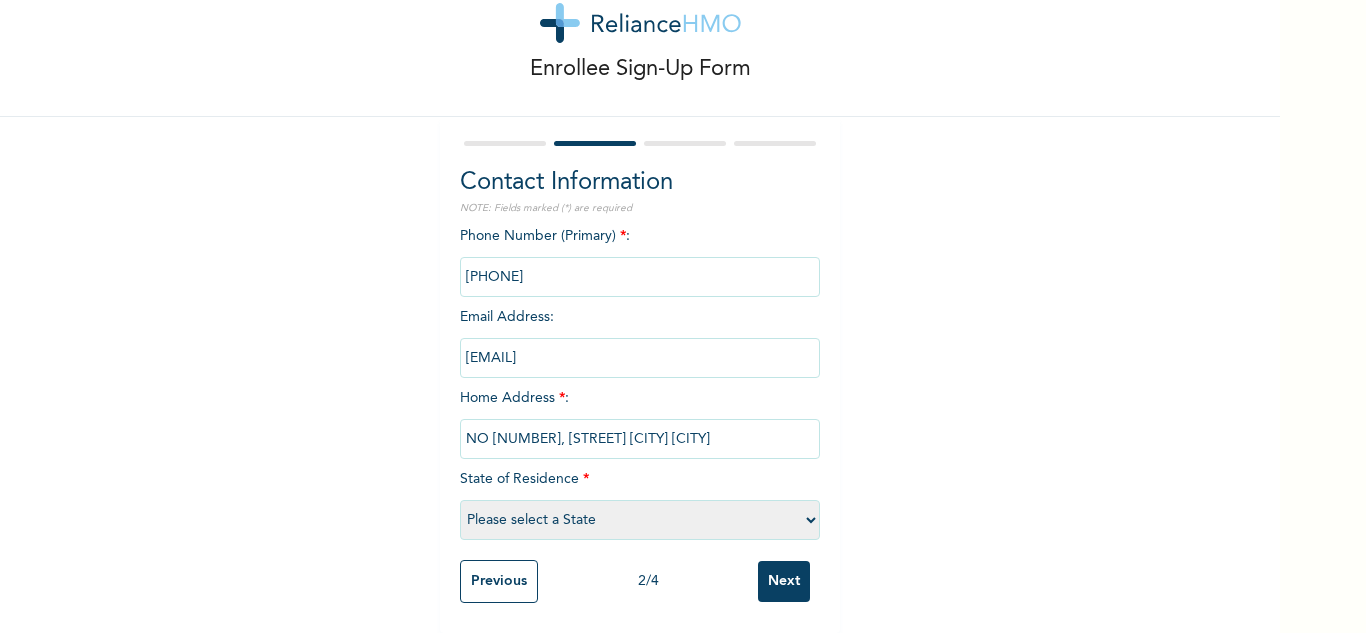 click on "Please select a State Abia Abuja (FCT) Adamawa Akwa Ibom Anambra Bauchi Bayelsa Benue Borno Cross River Delta Ebonyi Edo Ekiti Enugu Gombe Imo Jigawa Kaduna Kano Katsina Kebbi Kogi Kwara Lagos Nasarawa Niger Ogun Ondo Osun Oyo Plateau Rivers Sokoto Taraba Yobe Zamfara" at bounding box center (640, 520) 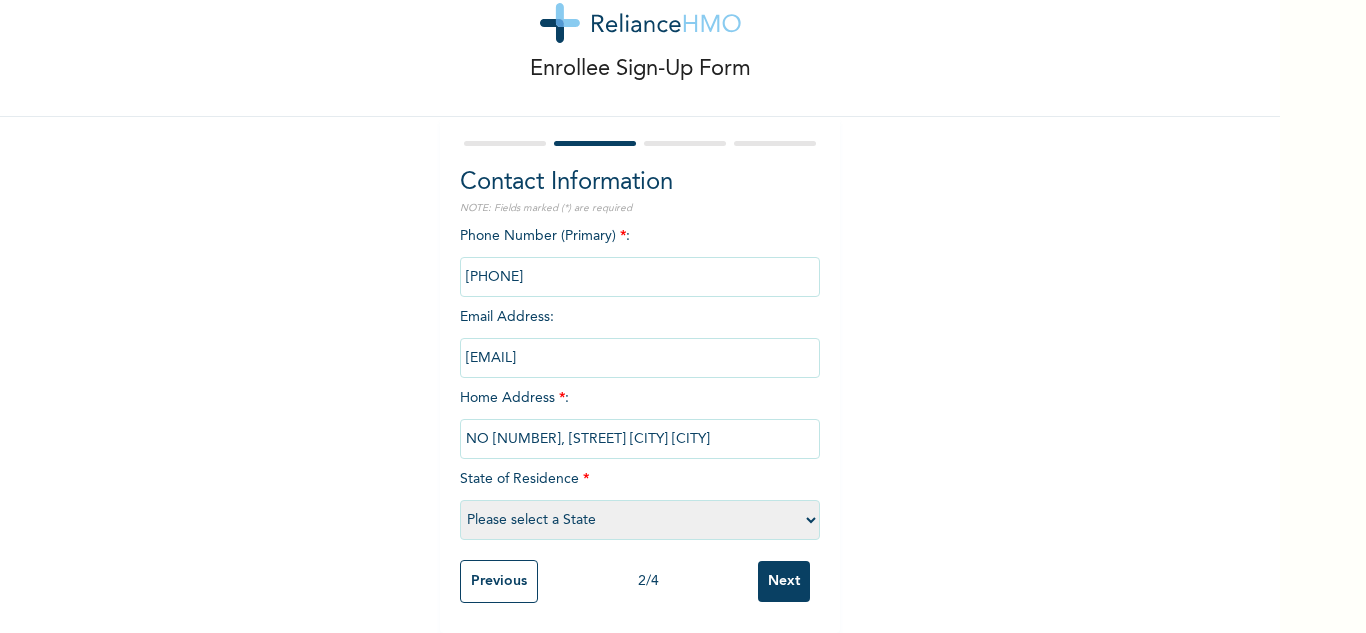 select on "28" 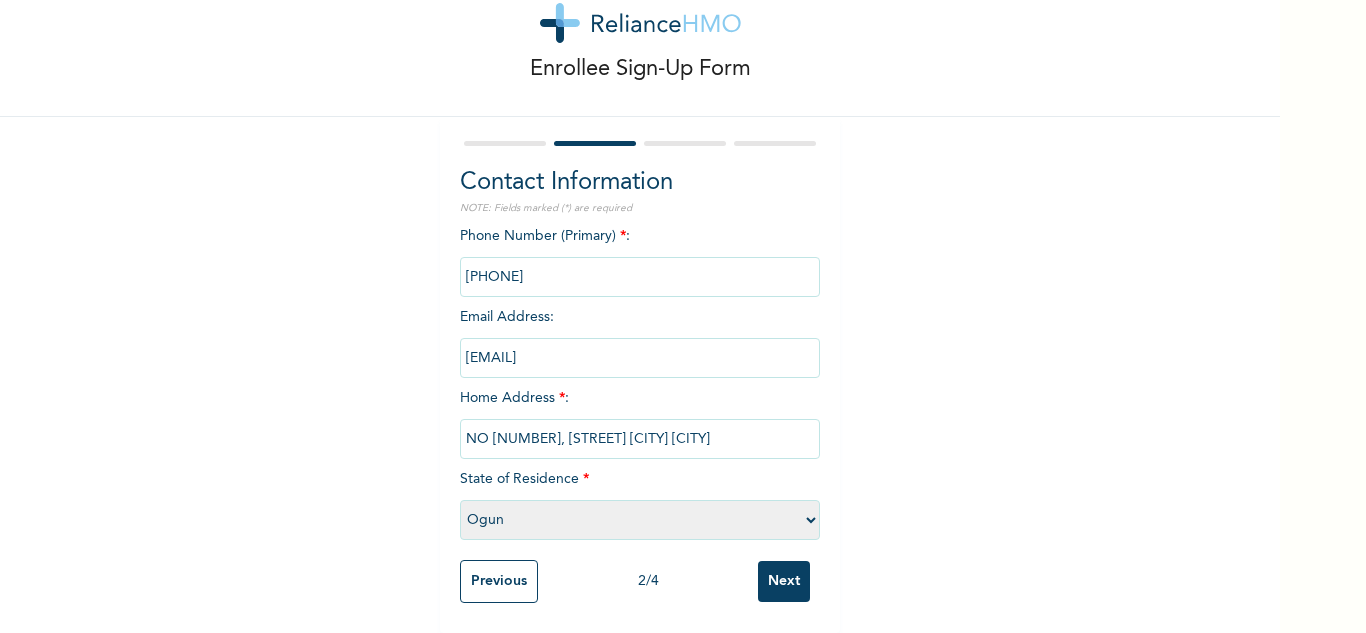 click on "Please select a State Abia Abuja (FCT) Adamawa Akwa Ibom Anambra Bauchi Bayelsa Benue Borno Cross River Delta Ebonyi Edo Ekiti Enugu Gombe Imo Jigawa Kaduna Kano Katsina Kebbi Kogi Kwara Lagos Nasarawa Niger Ogun Ondo Osun Oyo Plateau Rivers Sokoto Taraba Yobe Zamfara" at bounding box center (640, 520) 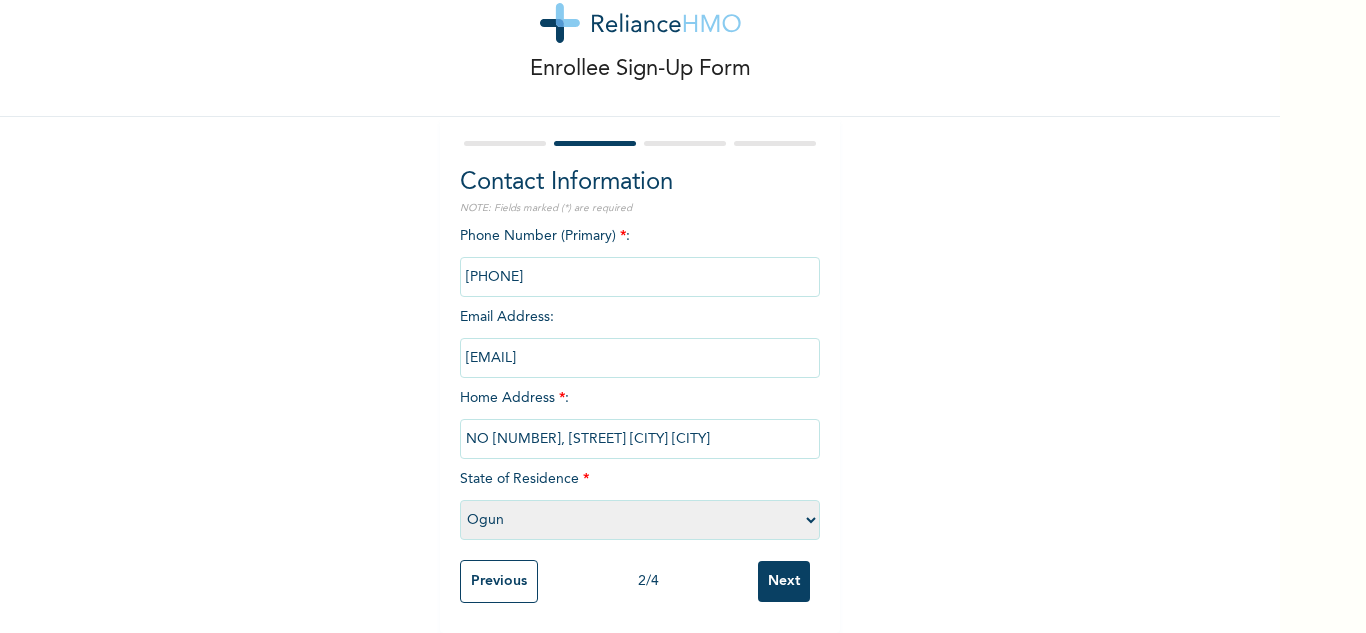 click on "NO [NUMBER], [STREET] [CITY] [CITY]" at bounding box center [640, 439] 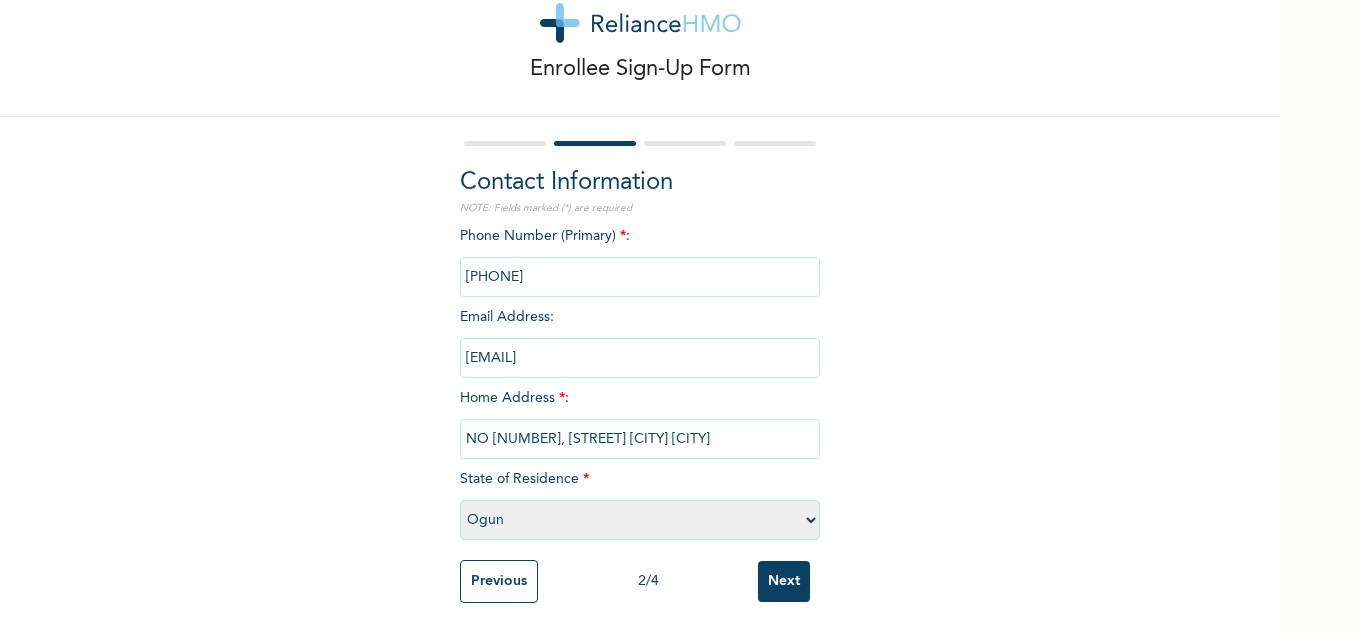 click on "Next" at bounding box center [784, 581] 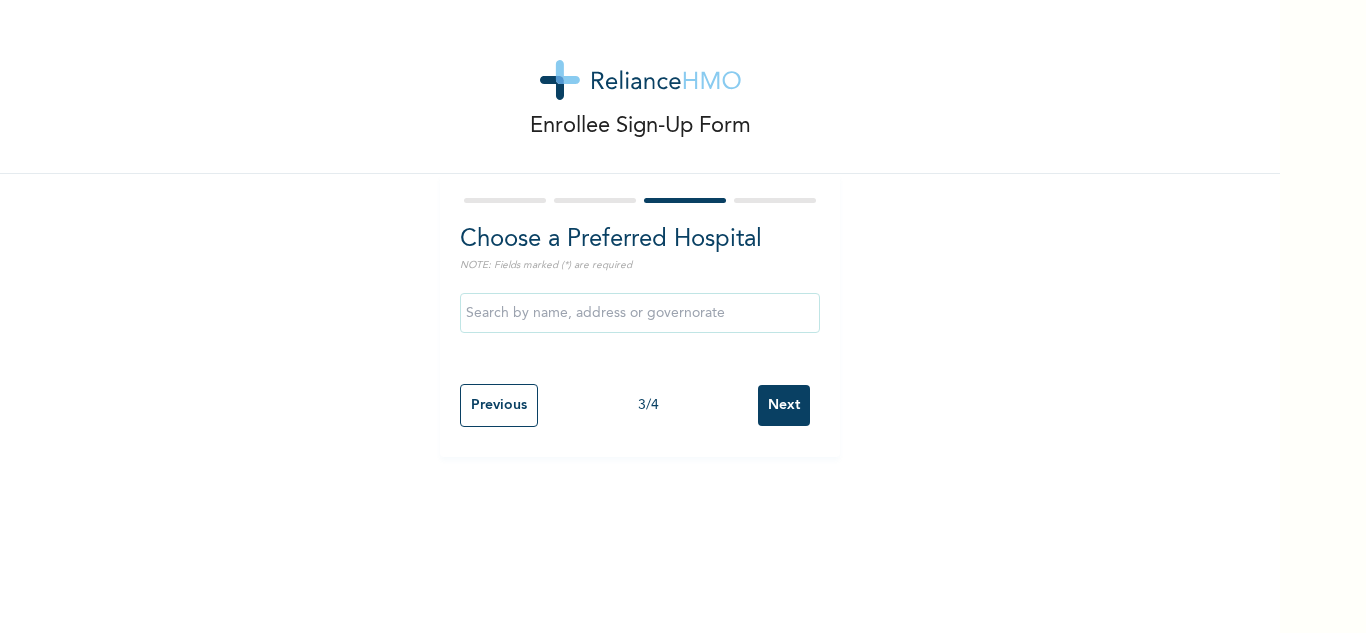scroll, scrollTop: 0, scrollLeft: 0, axis: both 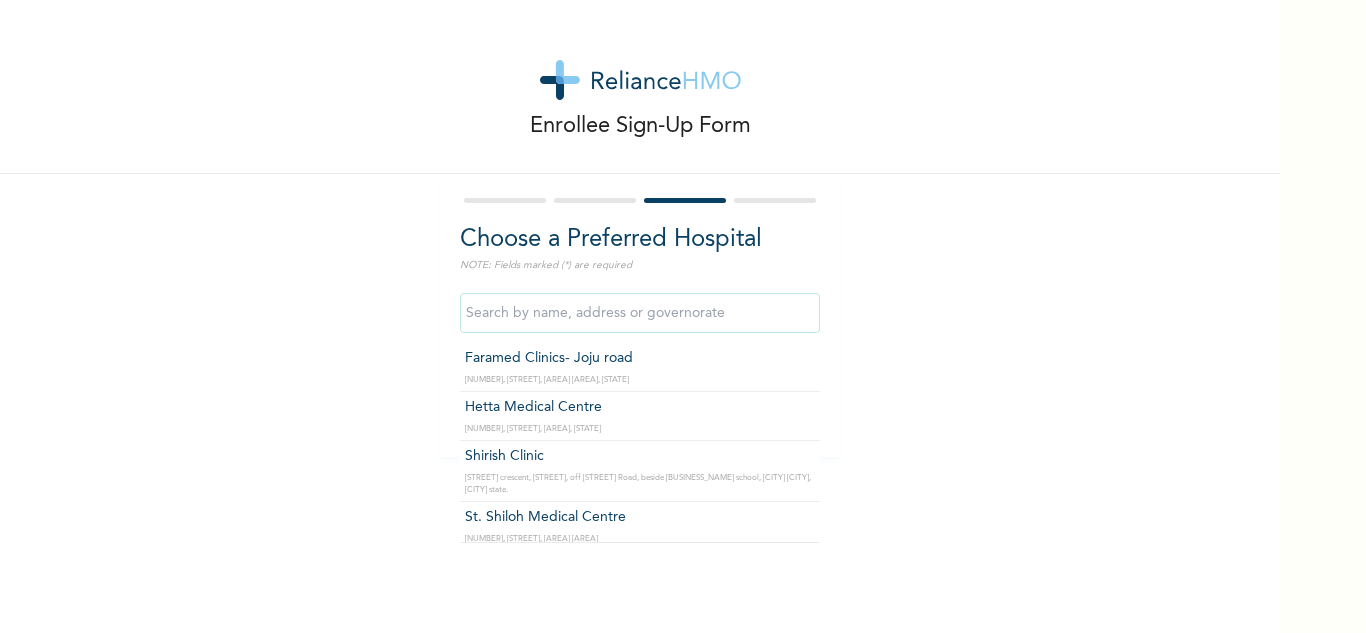 click at bounding box center (640, 313) 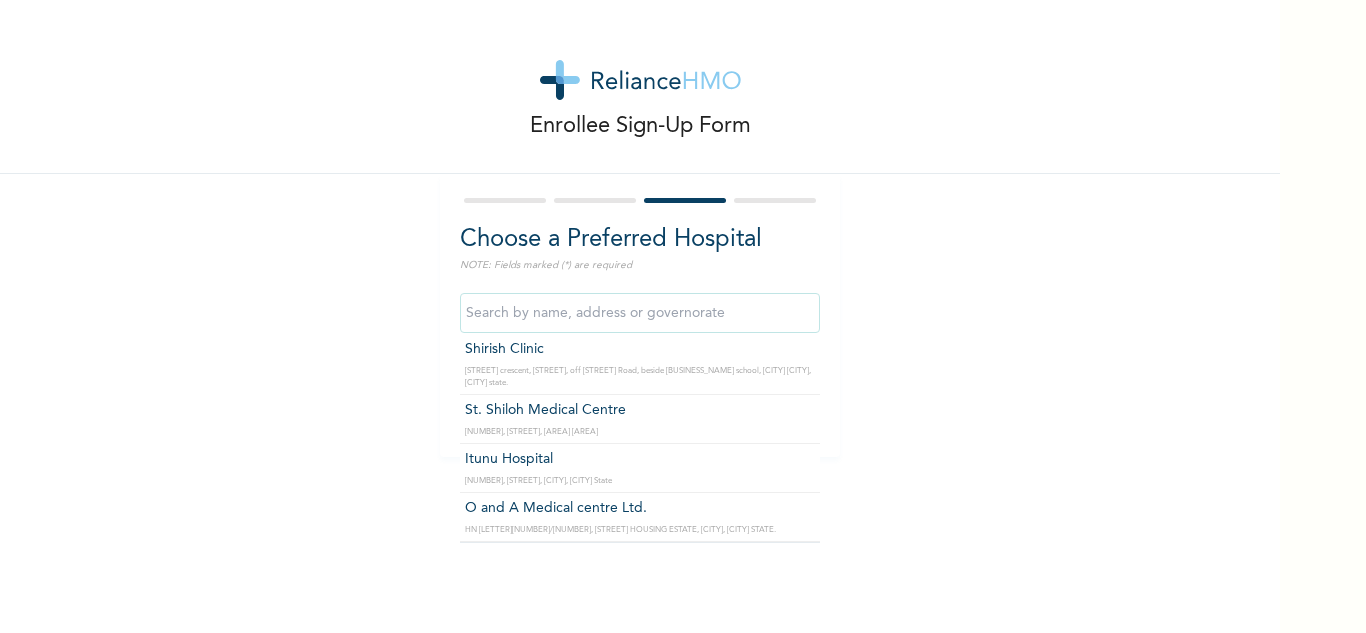 scroll, scrollTop: 147, scrollLeft: 0, axis: vertical 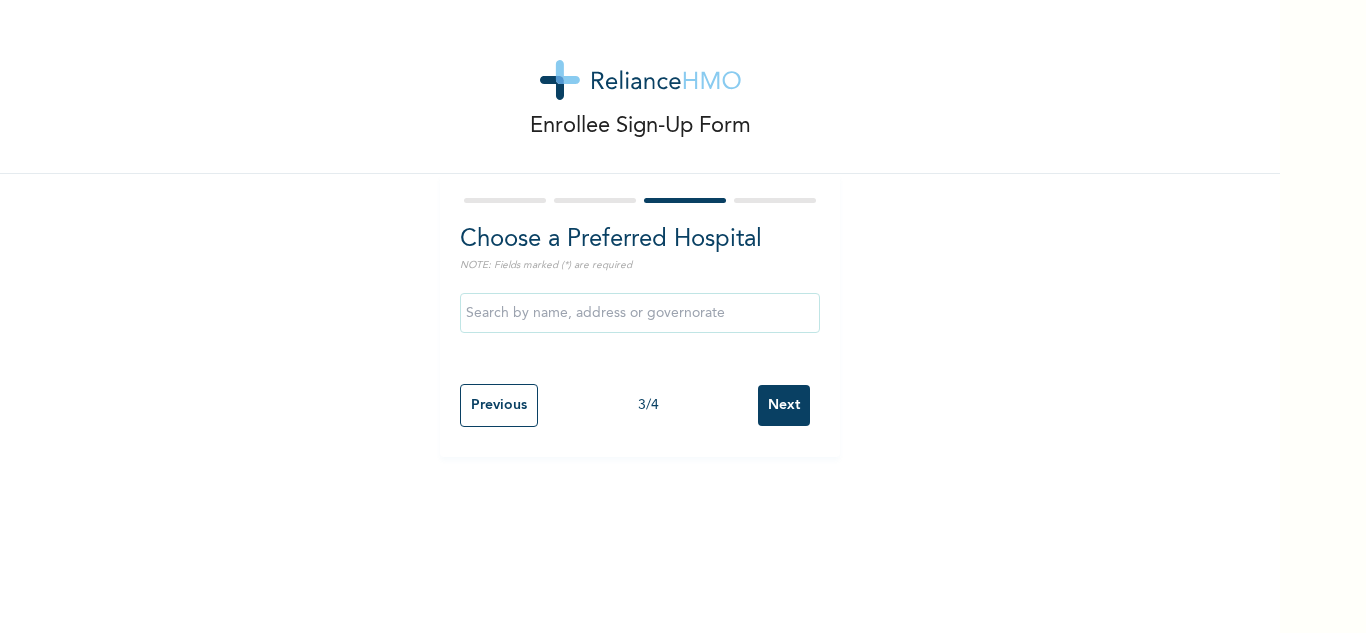 click on "Enrollee Sign-Up Form Choose a Preferred Hospital NOTE: Fields marked (*) are required Previous 3  / 4 Next" at bounding box center [640, 228] 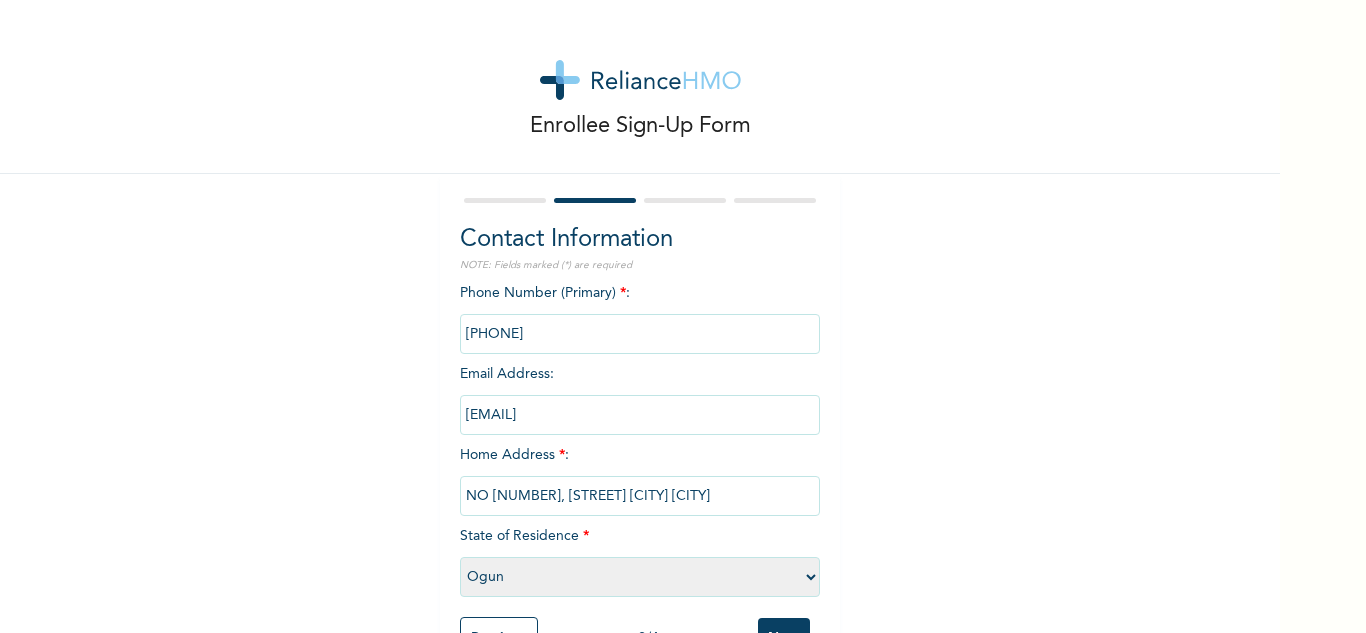 click on "Please select a State Abia Abuja (FCT) Adamawa Akwa Ibom Anambra Bauchi Bayelsa Benue Borno Cross River Delta Ebonyi Edo Ekiti Enugu Gombe Imo Jigawa Kaduna Kano Katsina Kebbi Kogi Kwara Lagos Nasarawa Niger Ogun Ondo Osun Oyo Plateau Rivers Sokoto Taraba Yobe Zamfara" at bounding box center [640, 577] 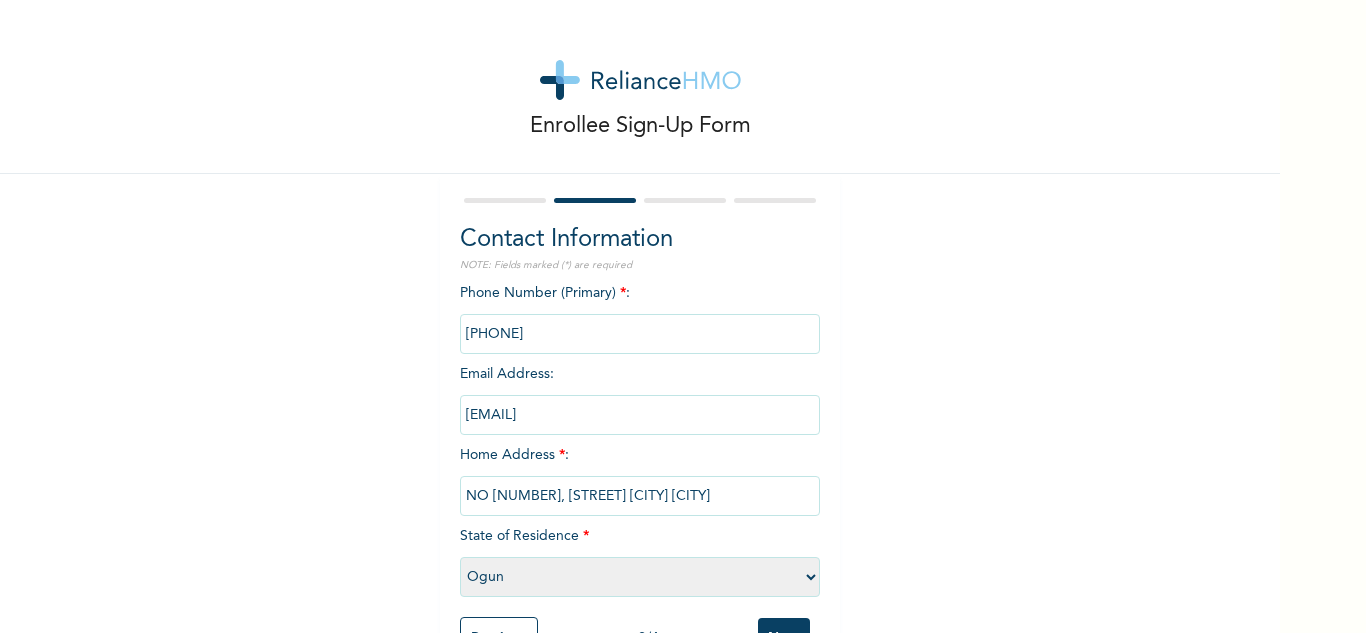 select on "25" 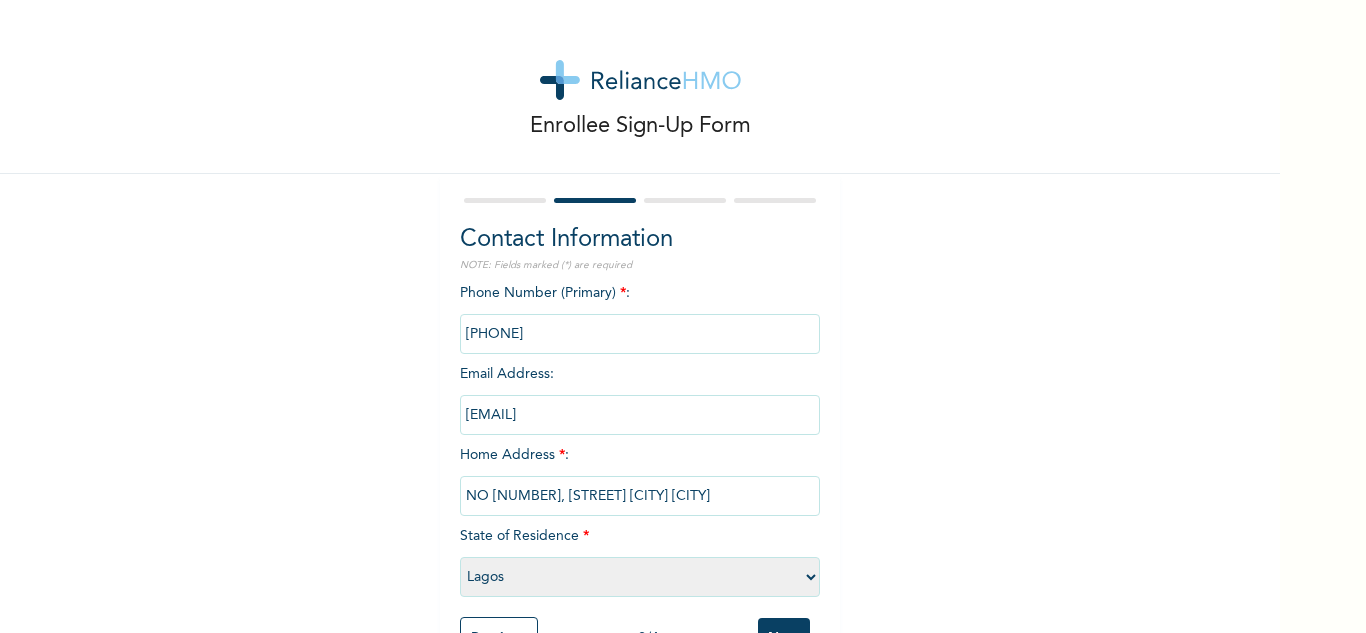 click on "Please select a State Abia Abuja (FCT) Adamawa Akwa Ibom Anambra Bauchi Bayelsa Benue Borno Cross River Delta Ebonyi Edo Ekiti Enugu Gombe Imo Jigawa Kaduna Kano Katsina Kebbi Kogi Kwara Lagos Nasarawa Niger Ogun Ondo Osun Oyo Plateau Rivers Sokoto Taraba Yobe Zamfara" at bounding box center [640, 577] 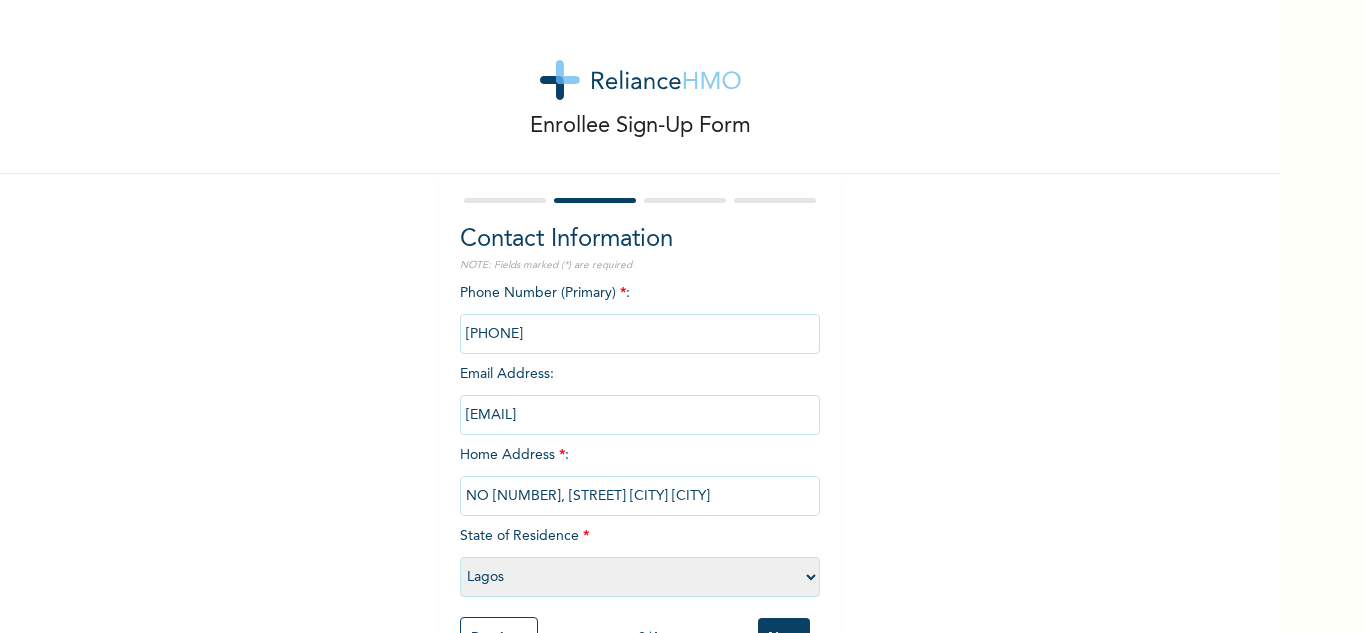 scroll, scrollTop: 40, scrollLeft: 0, axis: vertical 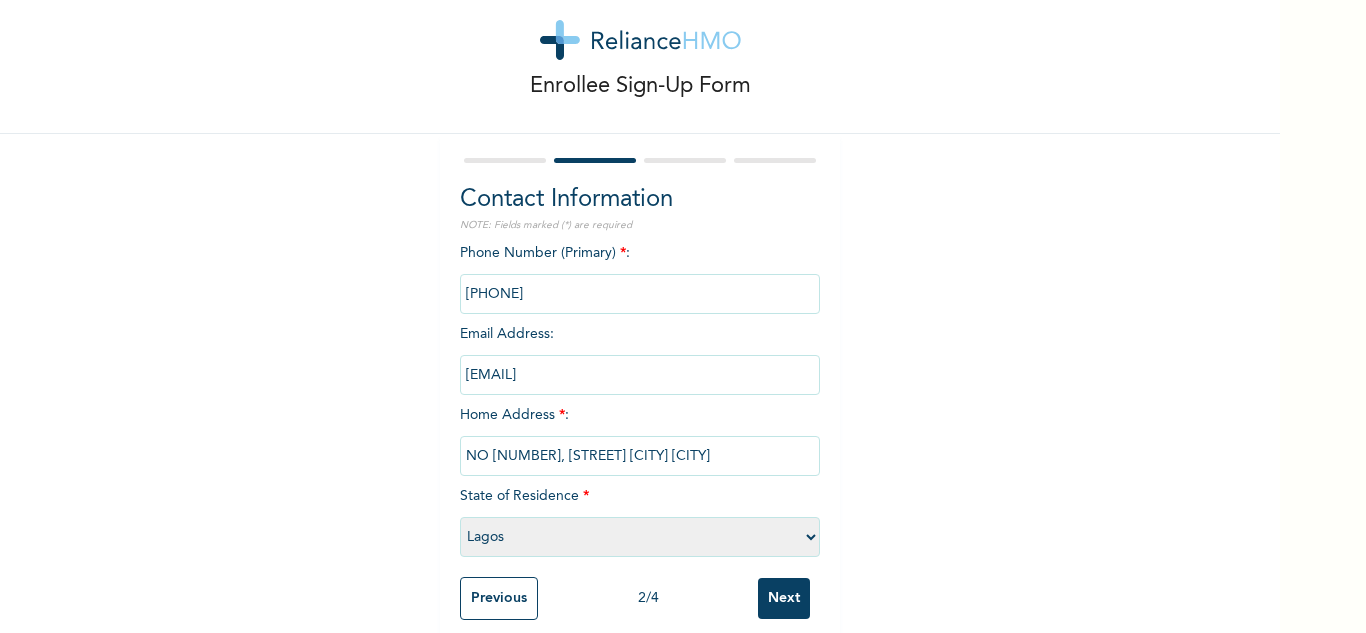click on "Next" at bounding box center [784, 598] 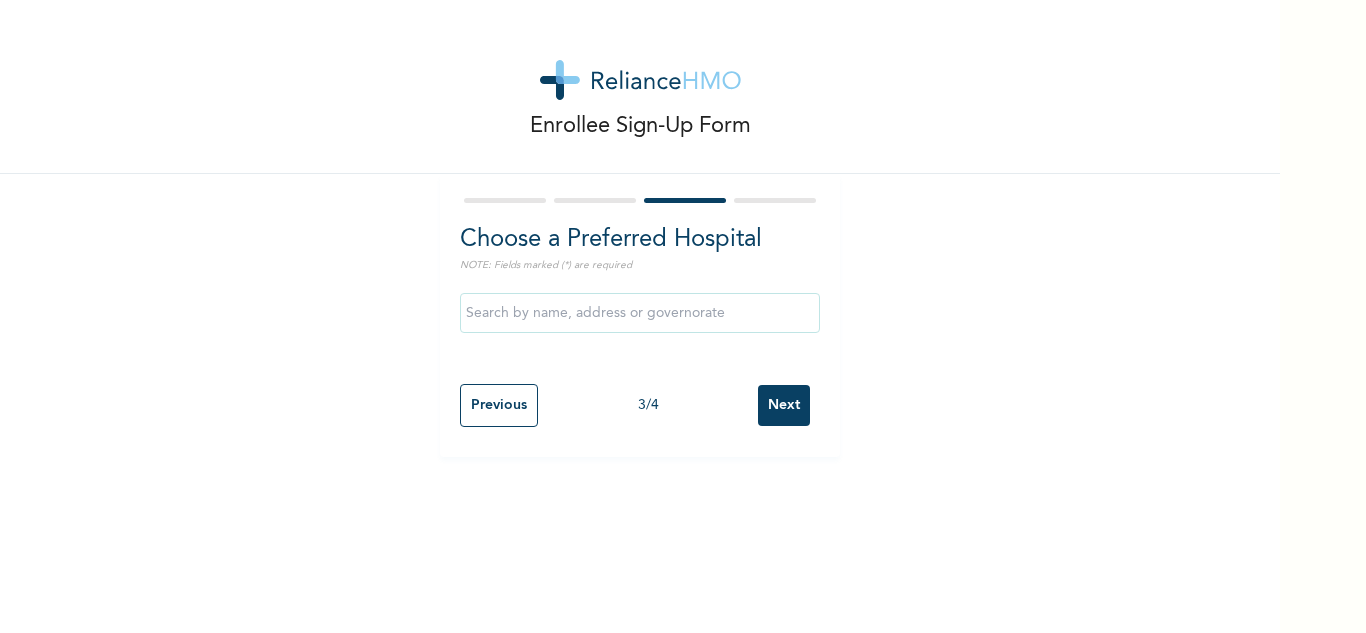 click at bounding box center (640, 313) 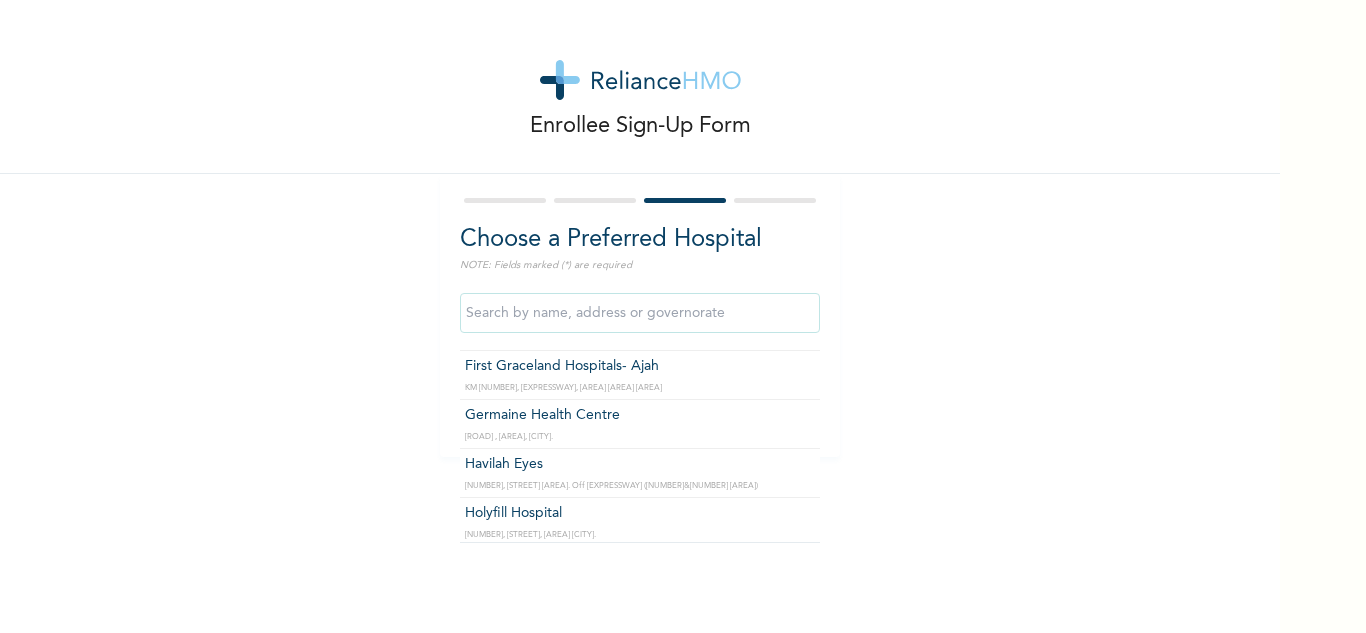scroll, scrollTop: 1120, scrollLeft: 0, axis: vertical 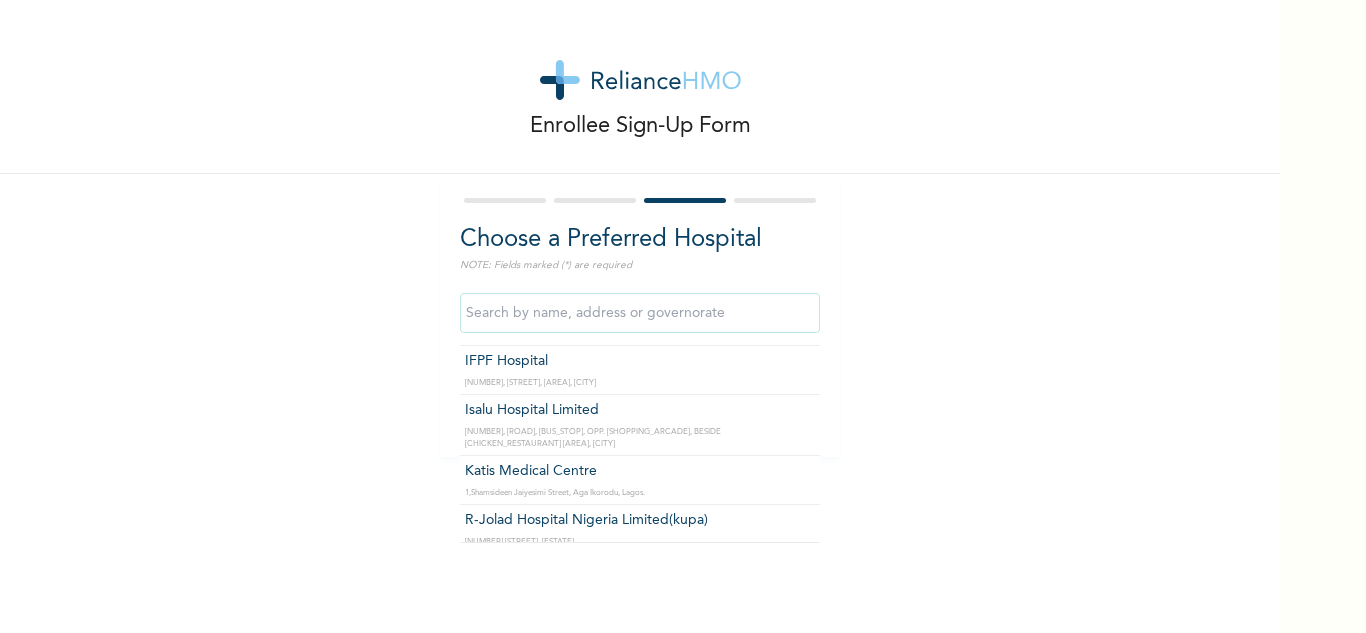 type on "Isalu Hospital Limited" 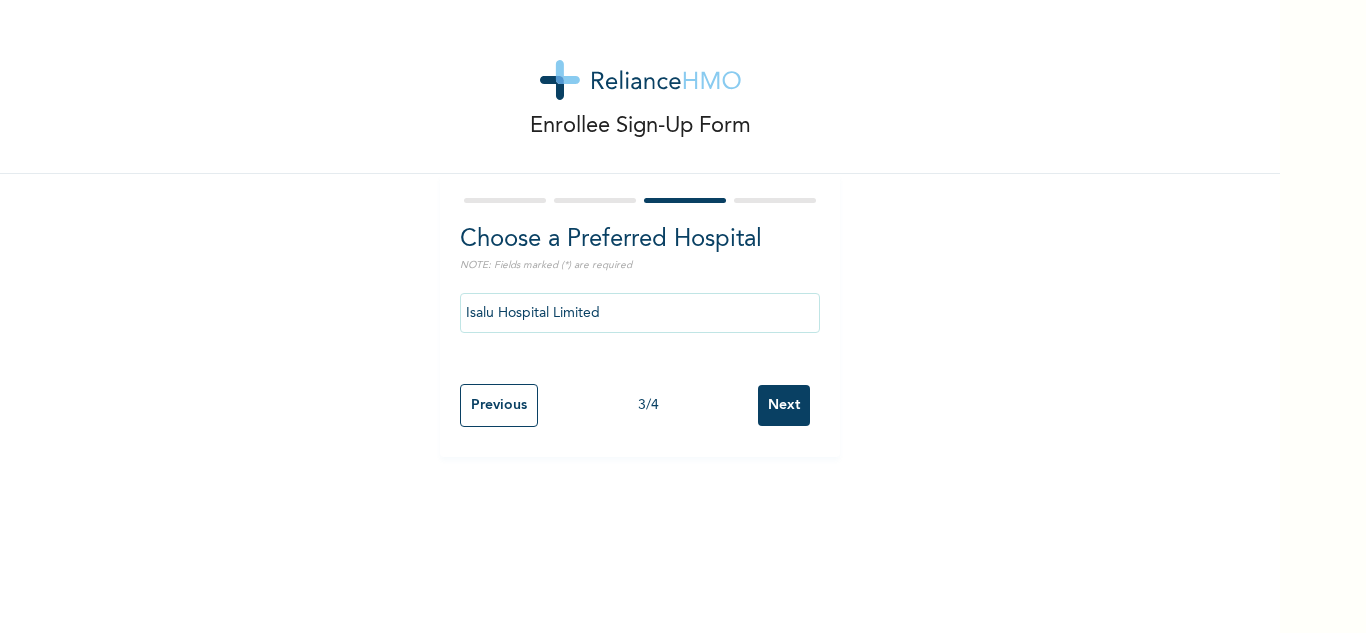 click on "Next" at bounding box center [784, 405] 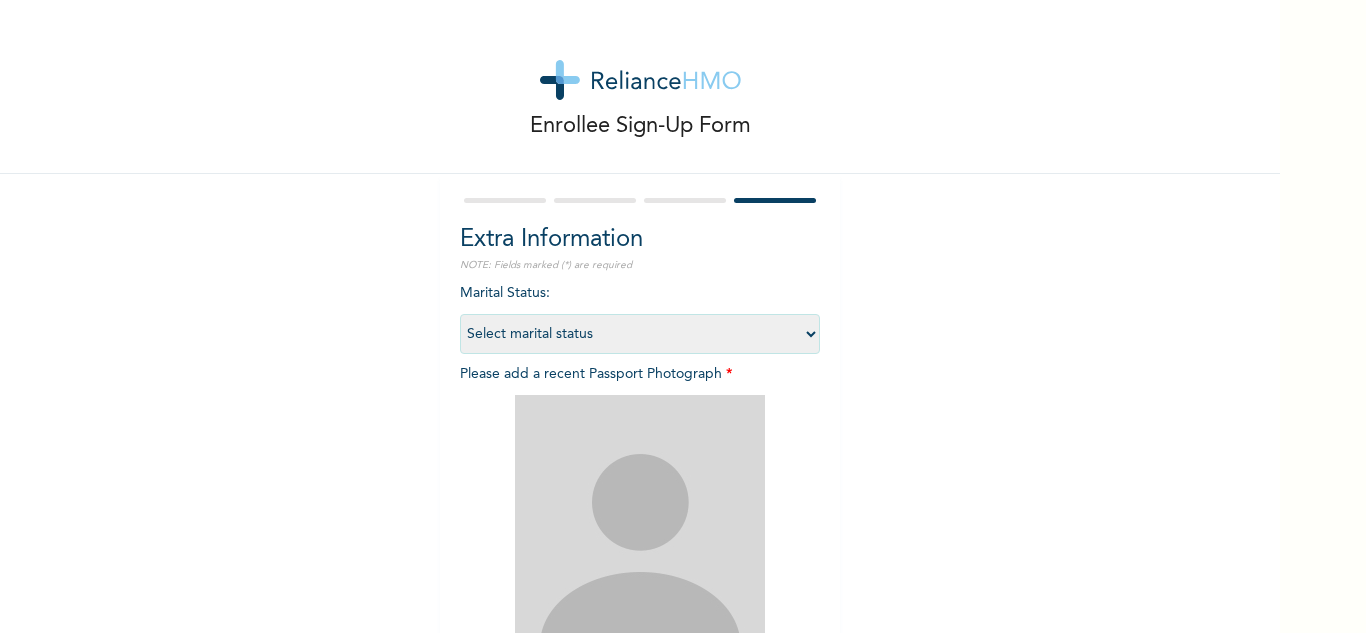 click on "Select marital status Single Married Divorced Widow/Widower" at bounding box center (640, 334) 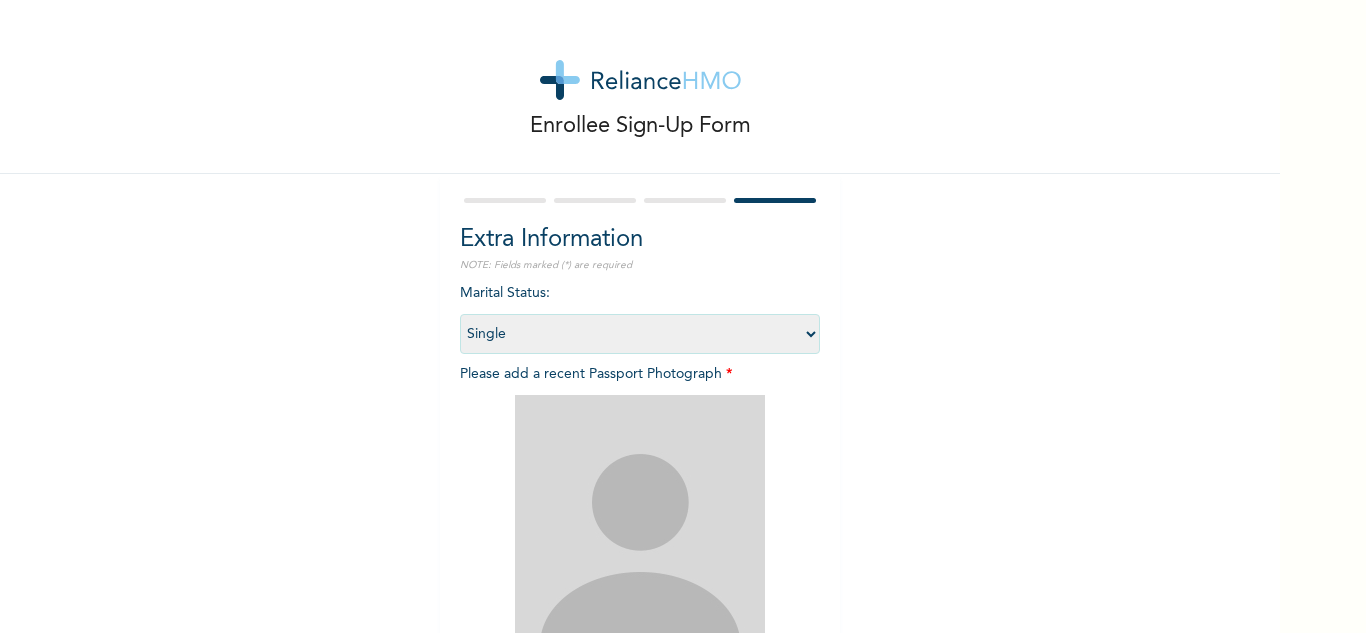 click on "Select marital status Single Married Divorced Widow/Widower" at bounding box center (640, 334) 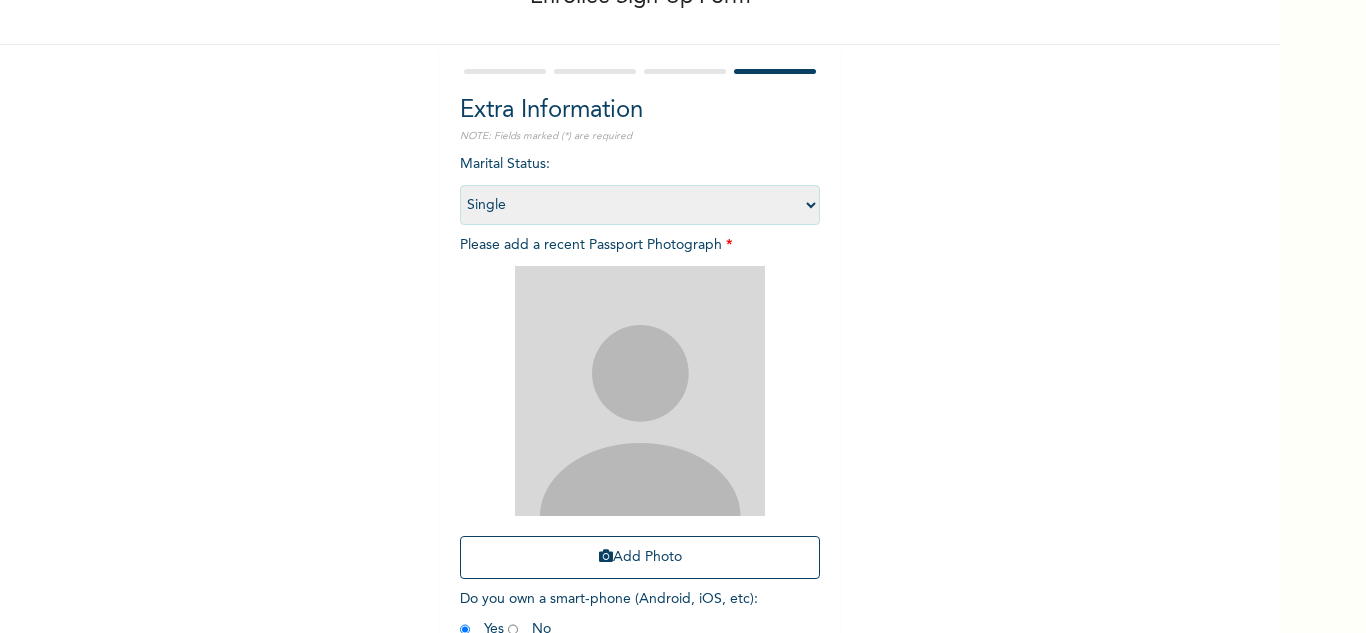 scroll, scrollTop: 173, scrollLeft: 0, axis: vertical 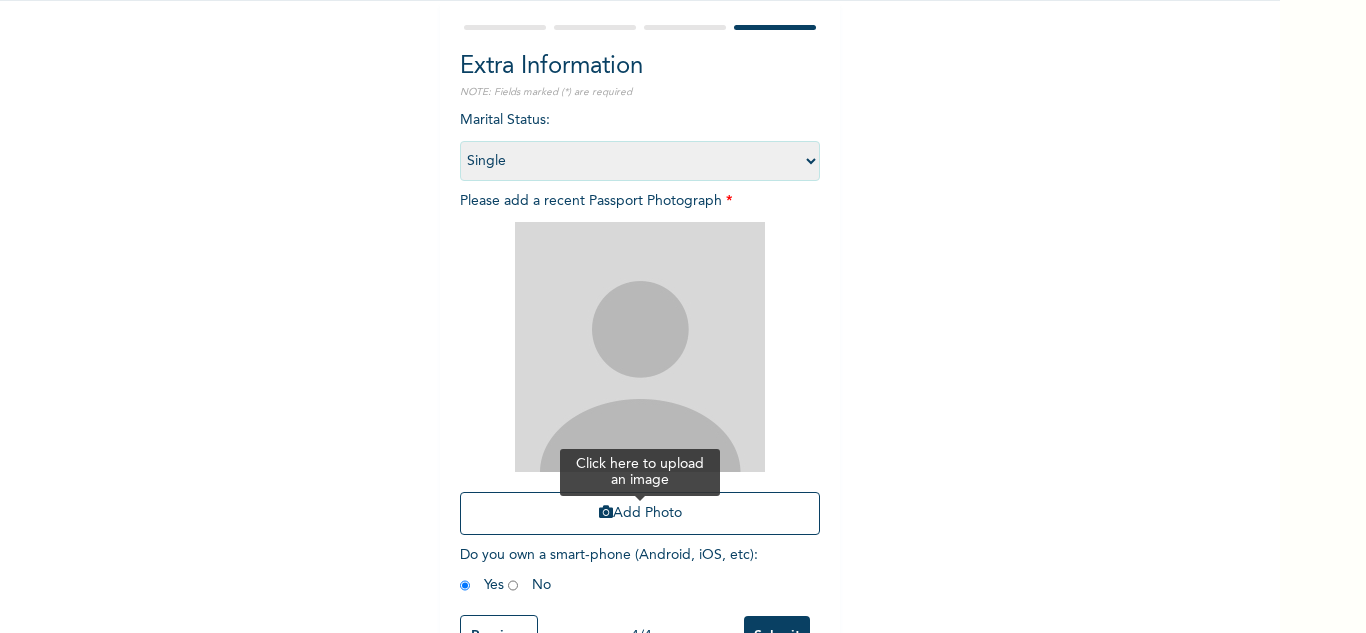 click on "Add Photo" at bounding box center [640, 513] 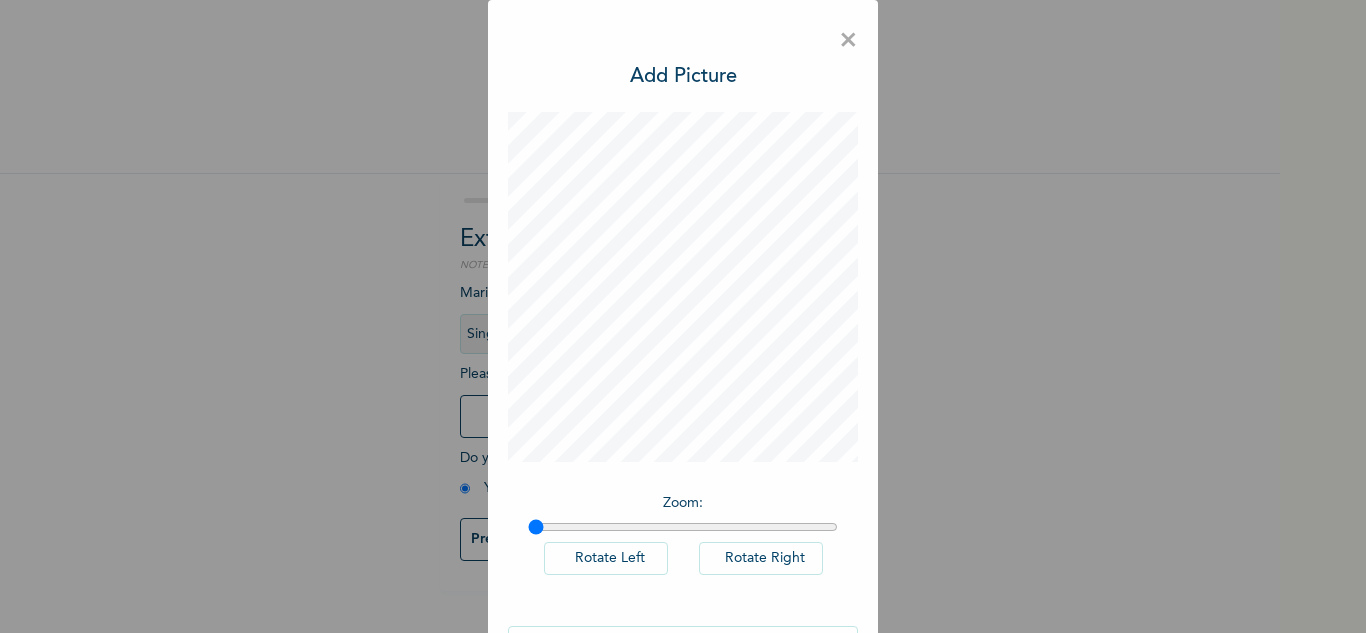 scroll, scrollTop: 0, scrollLeft: 0, axis: both 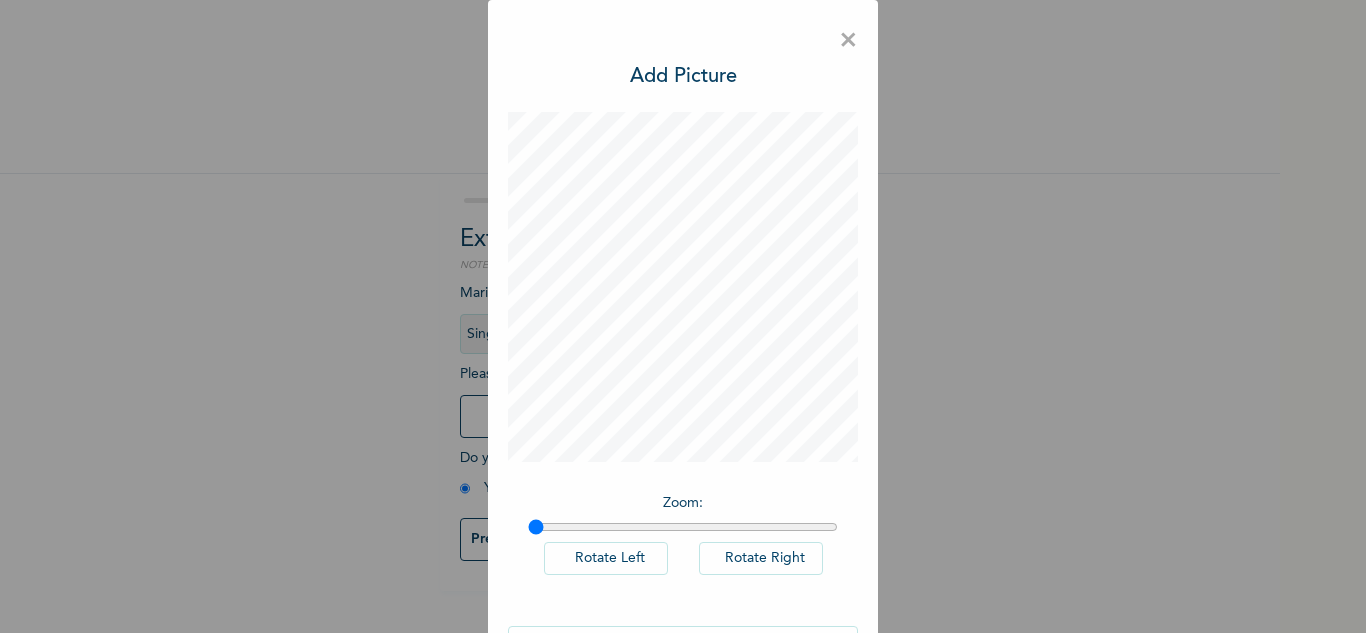 click on "× Add Picture Zoom :    Rotate Left    Rotate Right DONE" at bounding box center [683, 349] 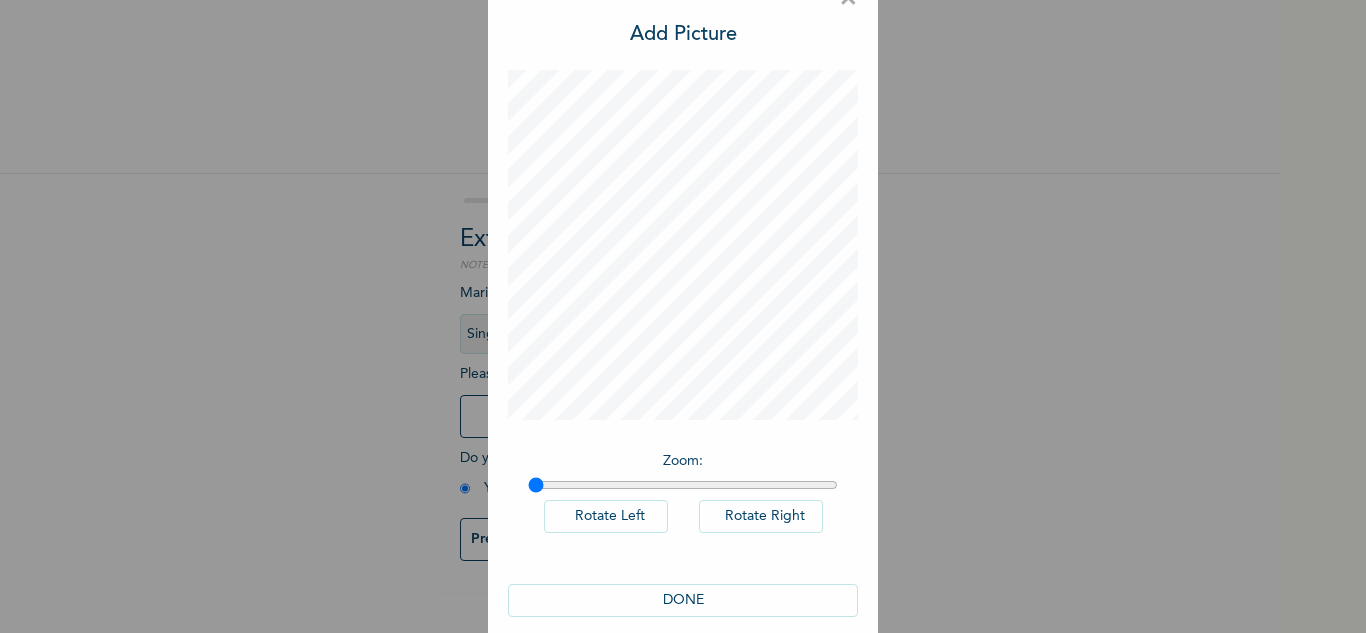 scroll, scrollTop: 65, scrollLeft: 0, axis: vertical 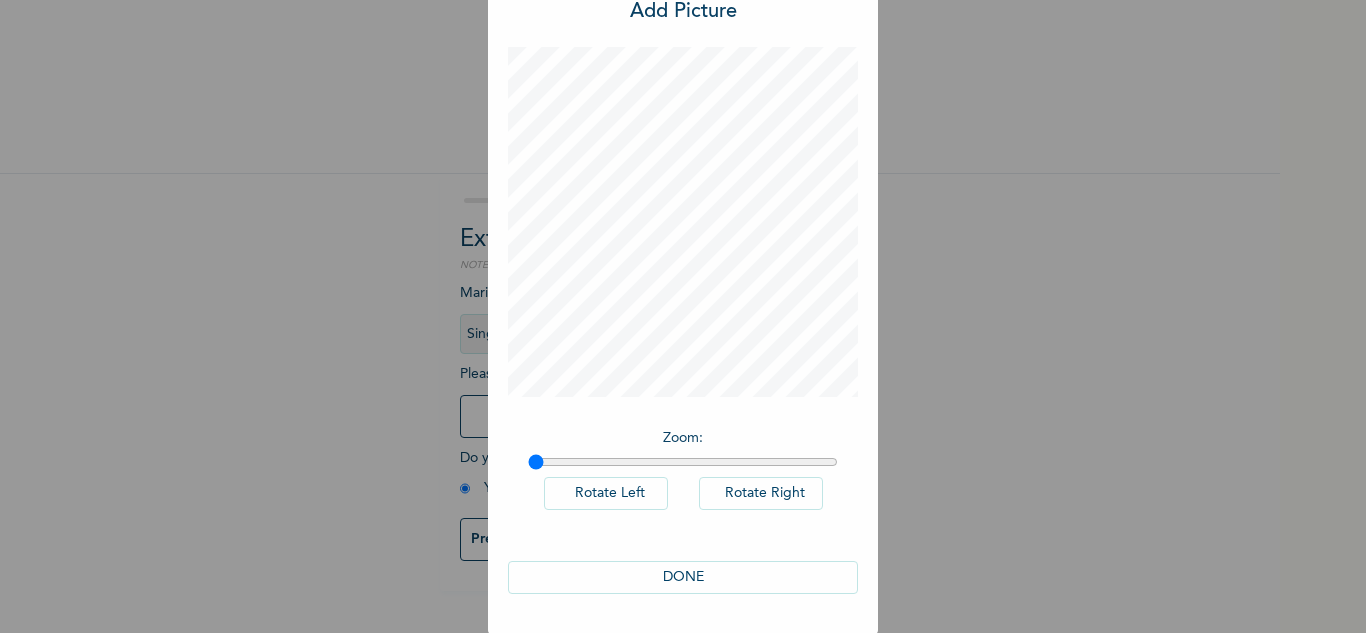click on "× Add Picture Zoom :    Rotate Left    Rotate Right DONE" at bounding box center [683, 316] 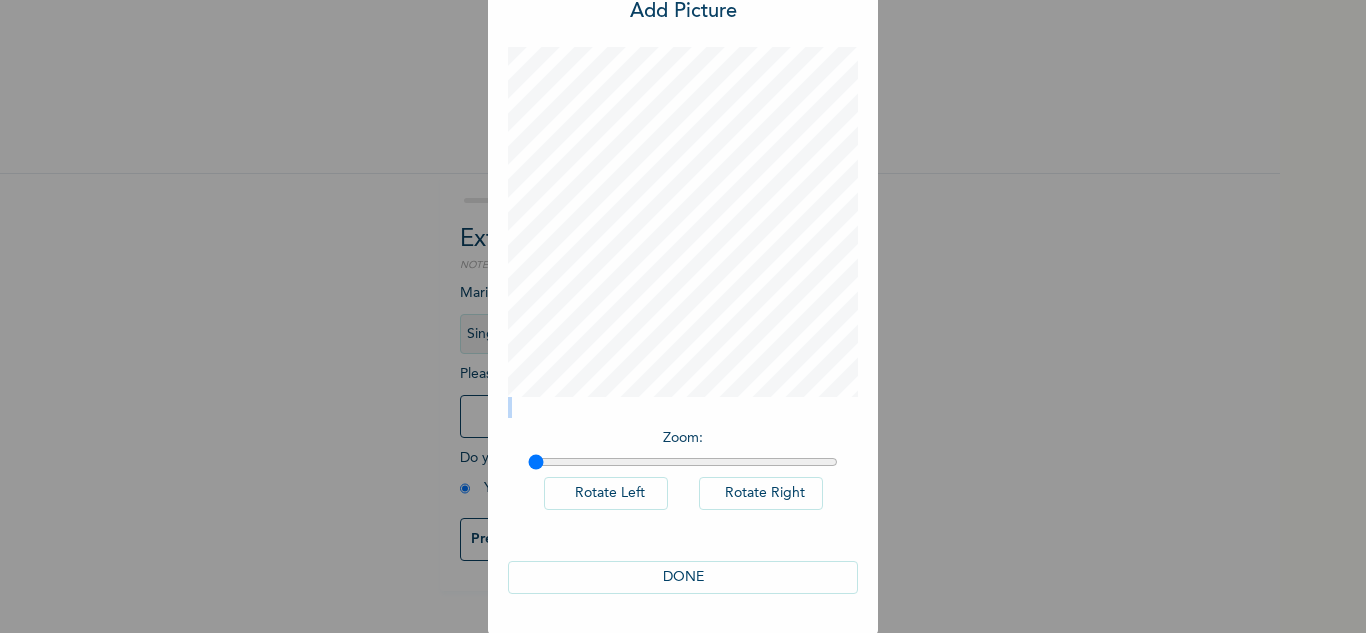 click on "× Add Picture Zoom :    Rotate Left    Rotate Right DONE" at bounding box center (683, 316) 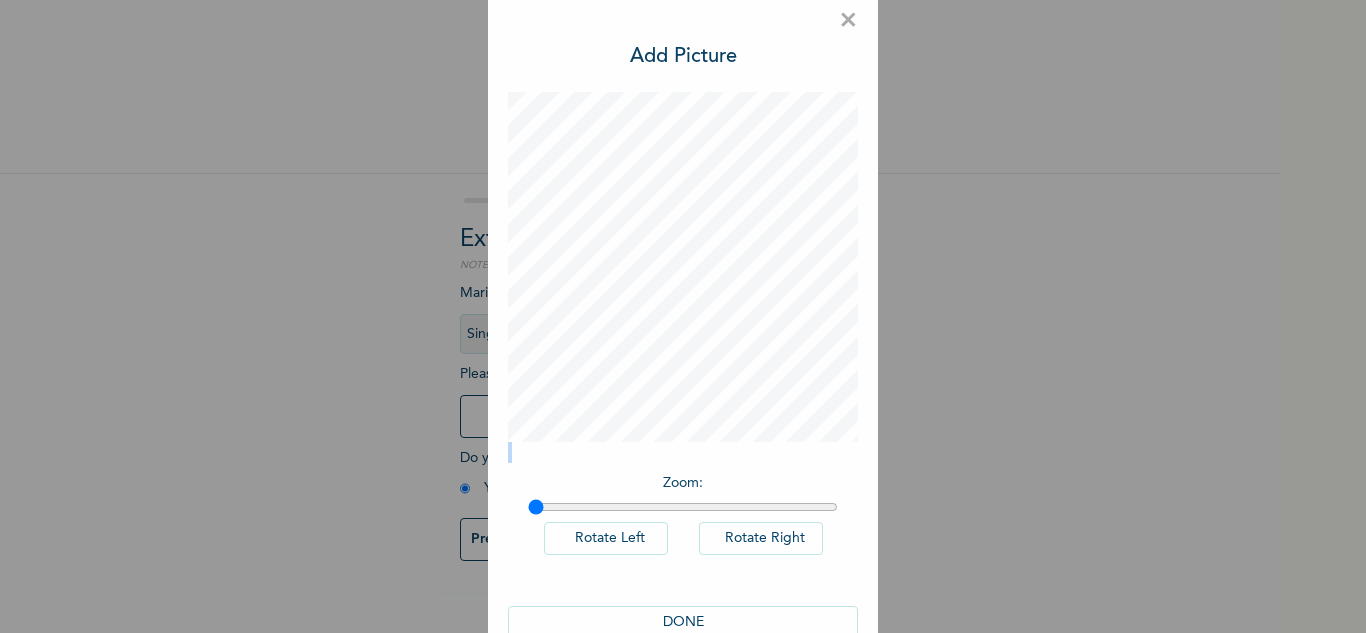 scroll, scrollTop: 0, scrollLeft: 0, axis: both 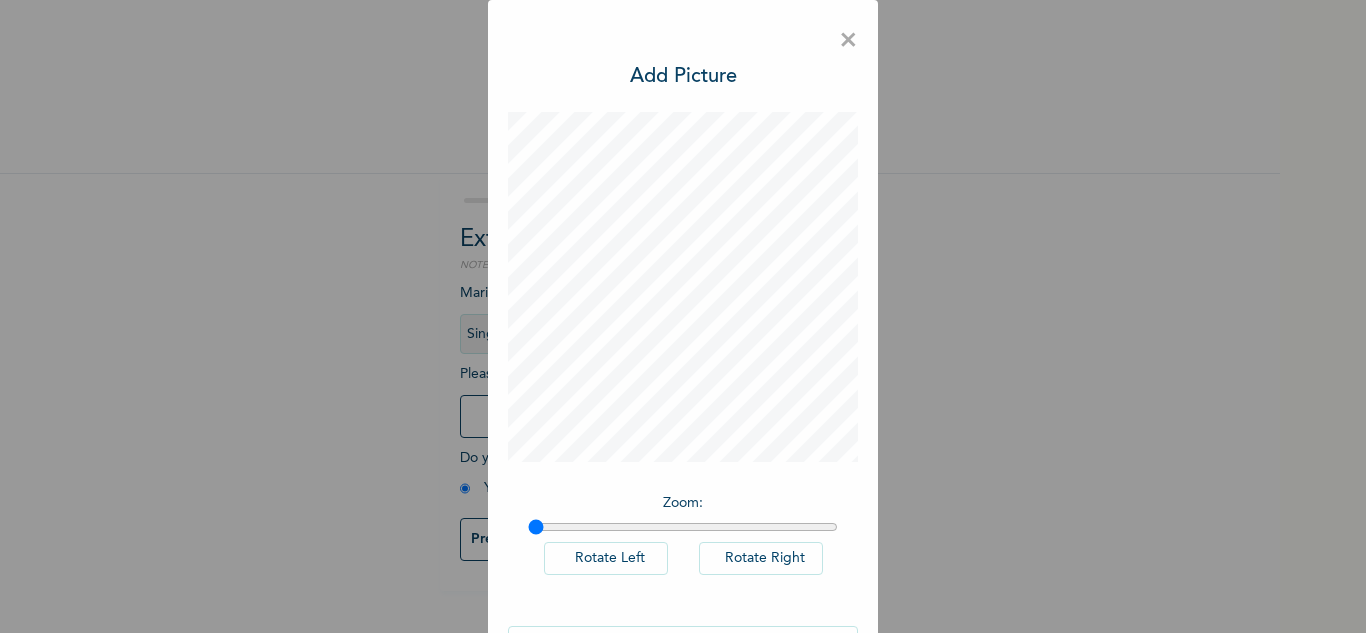 click on "×" at bounding box center [848, 41] 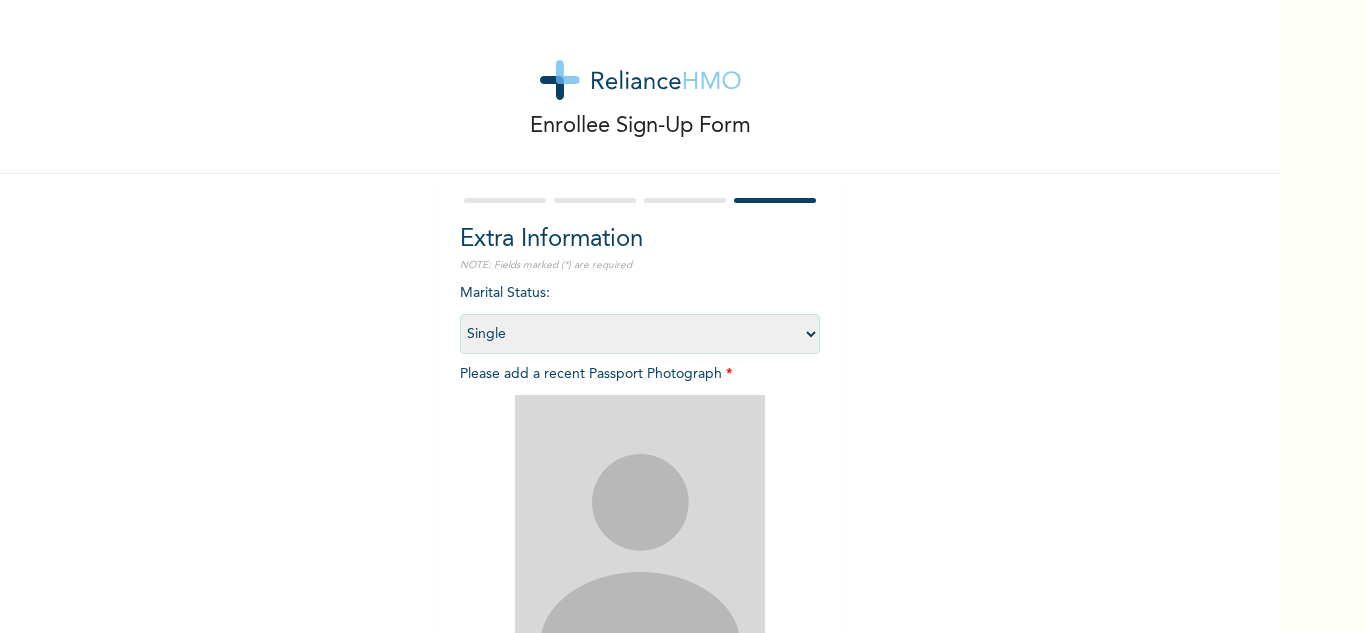 scroll, scrollTop: 243, scrollLeft: 0, axis: vertical 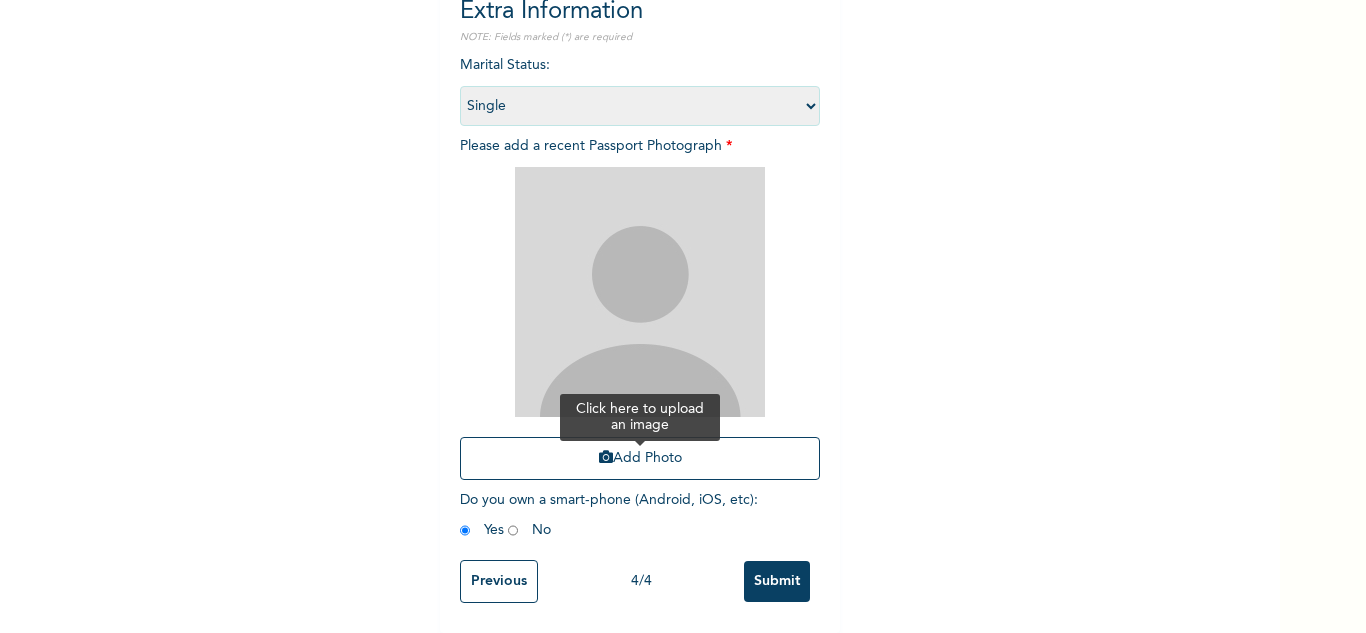 click on "Add Photo" at bounding box center (640, 458) 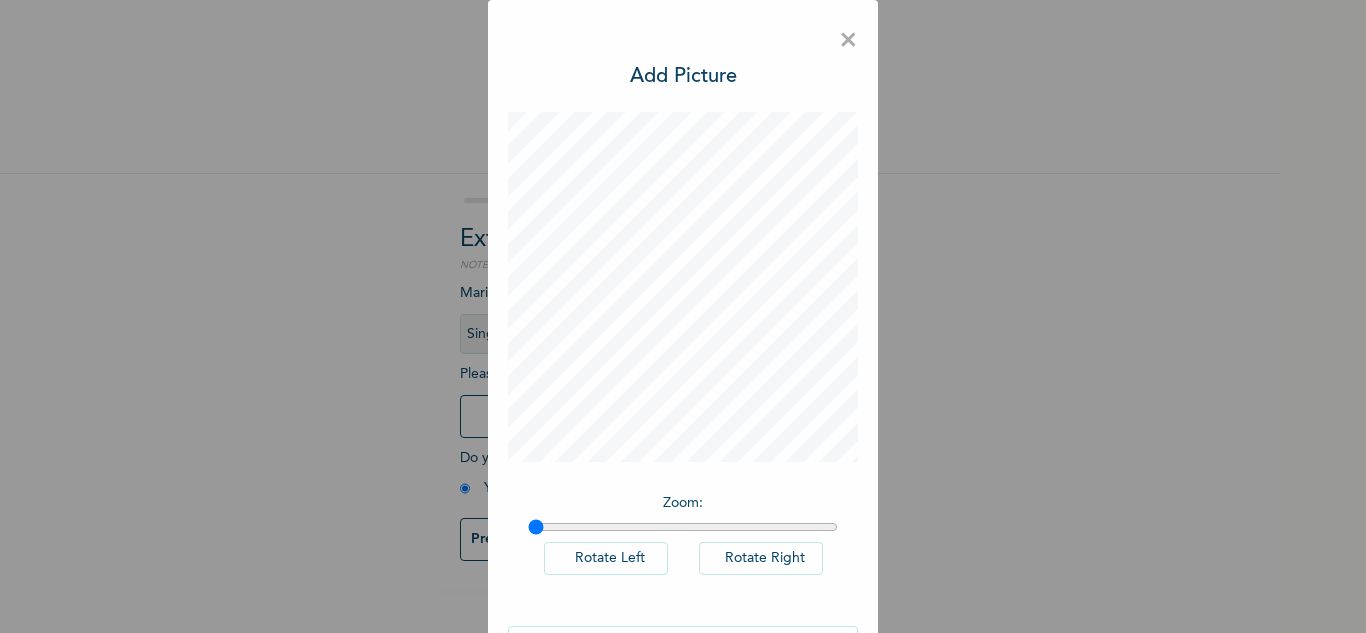 scroll, scrollTop: 0, scrollLeft: 0, axis: both 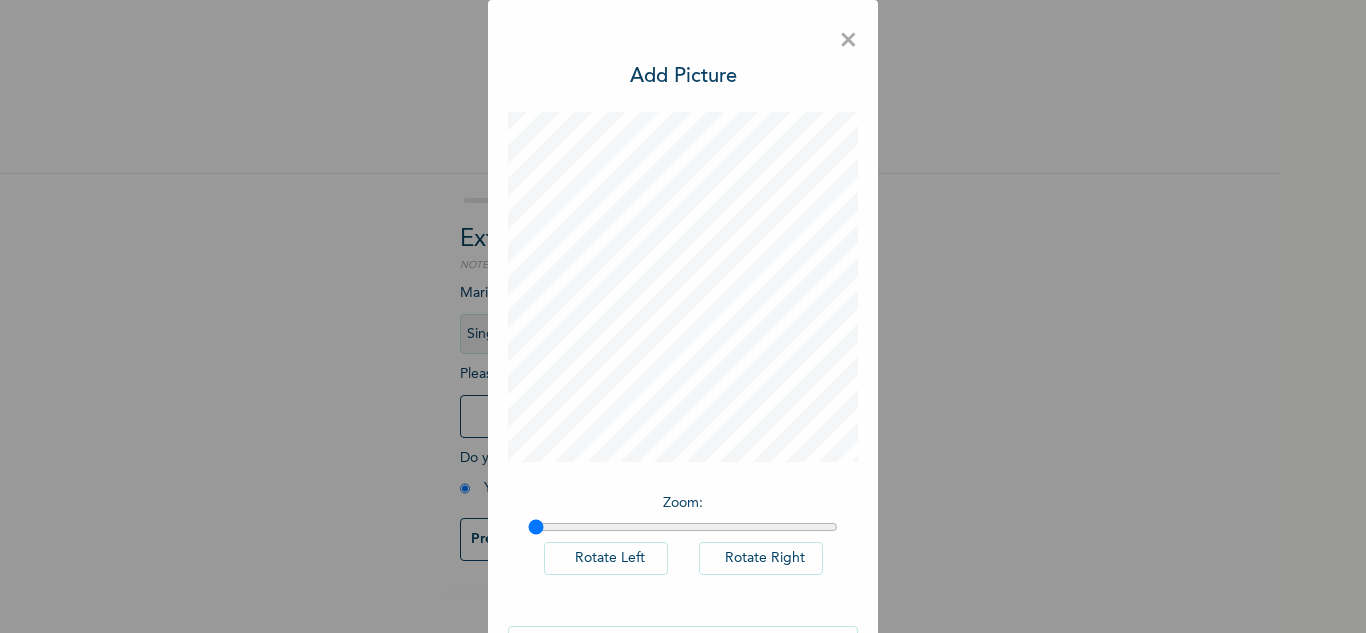 click on "×" at bounding box center [848, 41] 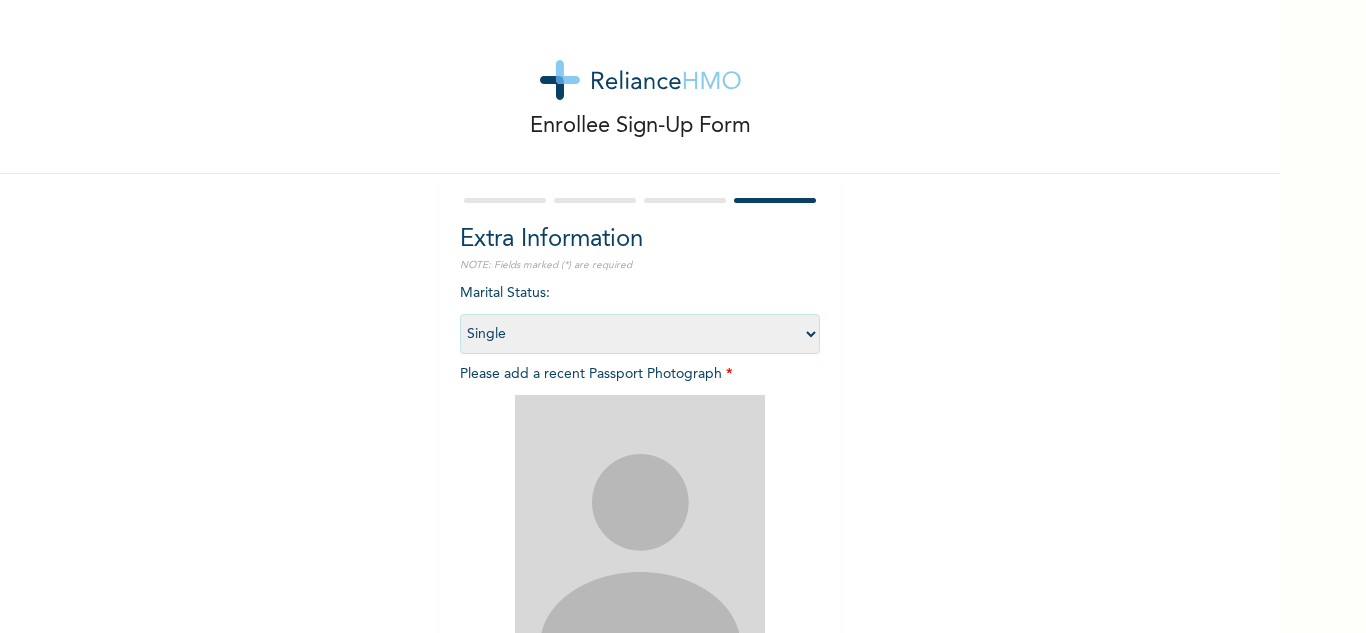 scroll, scrollTop: 243, scrollLeft: 0, axis: vertical 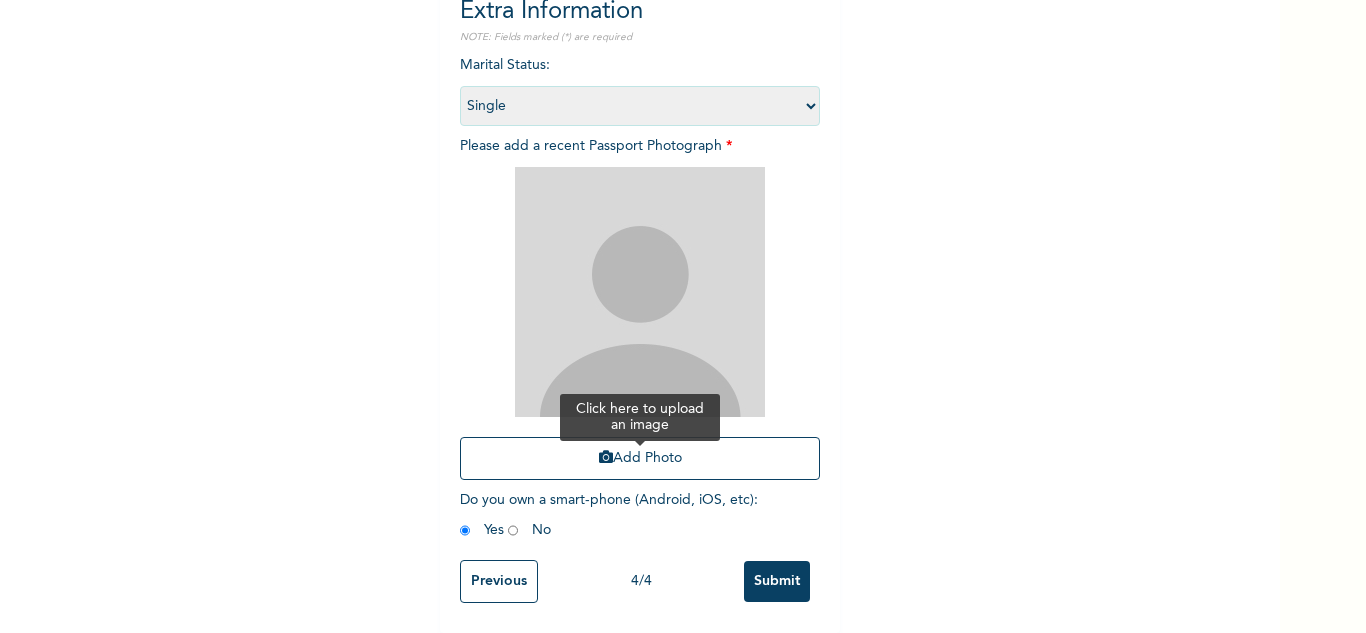 click on "Add Photo" at bounding box center [640, 458] 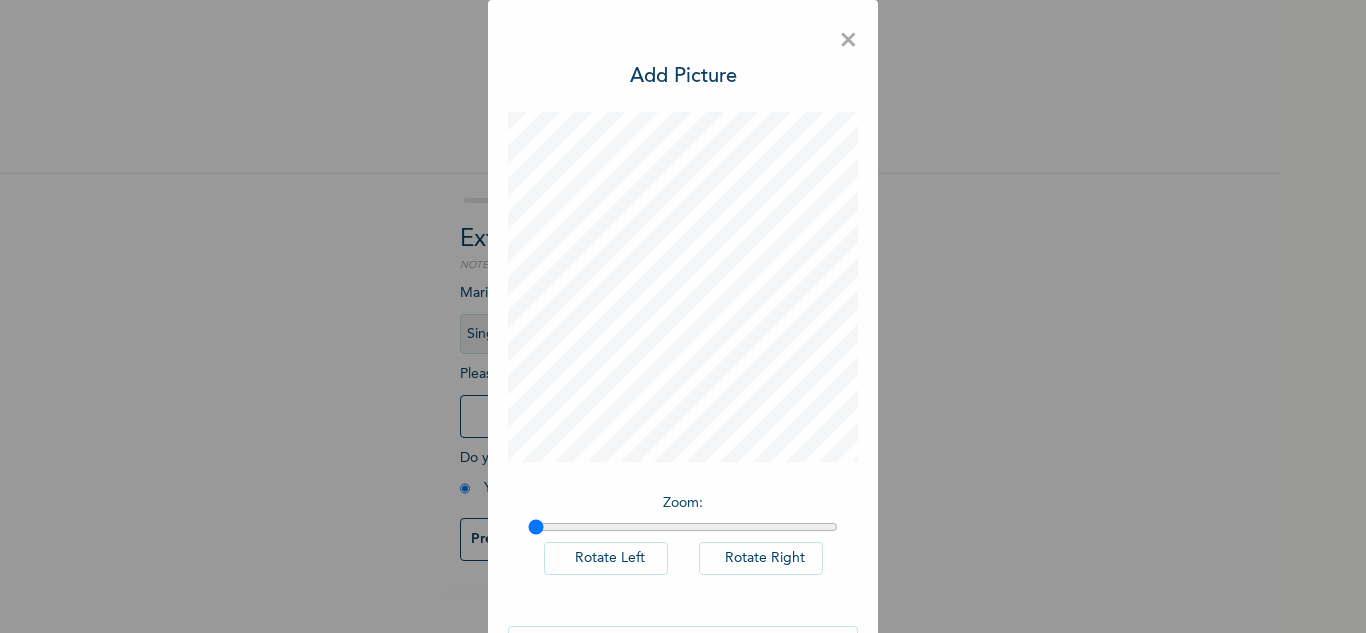 scroll, scrollTop: 0, scrollLeft: 0, axis: both 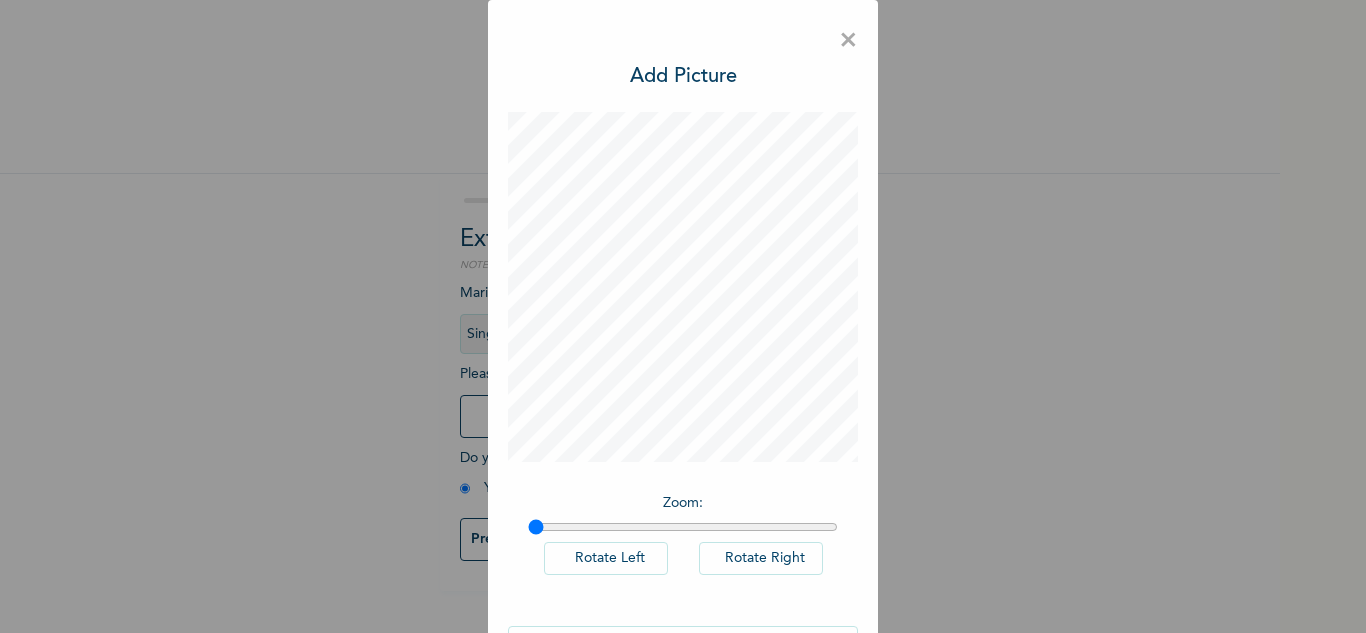 click on "× Add Picture Zoom :    Rotate Left    Rotate Right DONE" at bounding box center [683, 349] 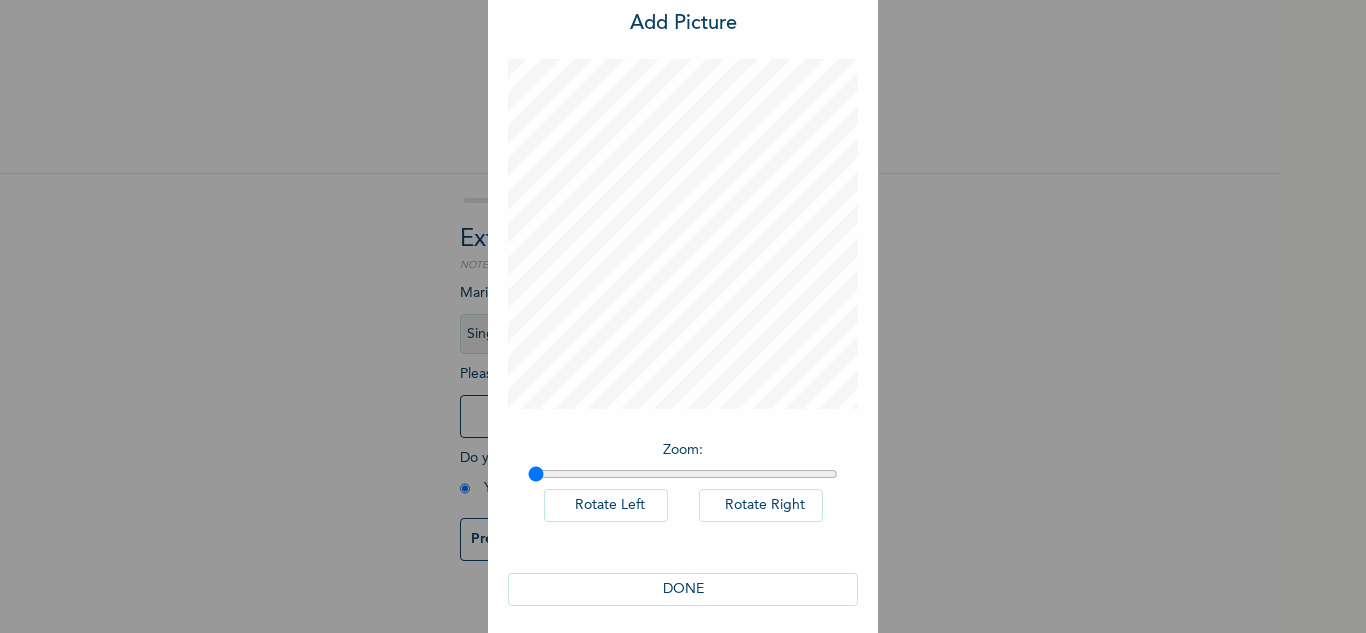 scroll, scrollTop: 65, scrollLeft: 0, axis: vertical 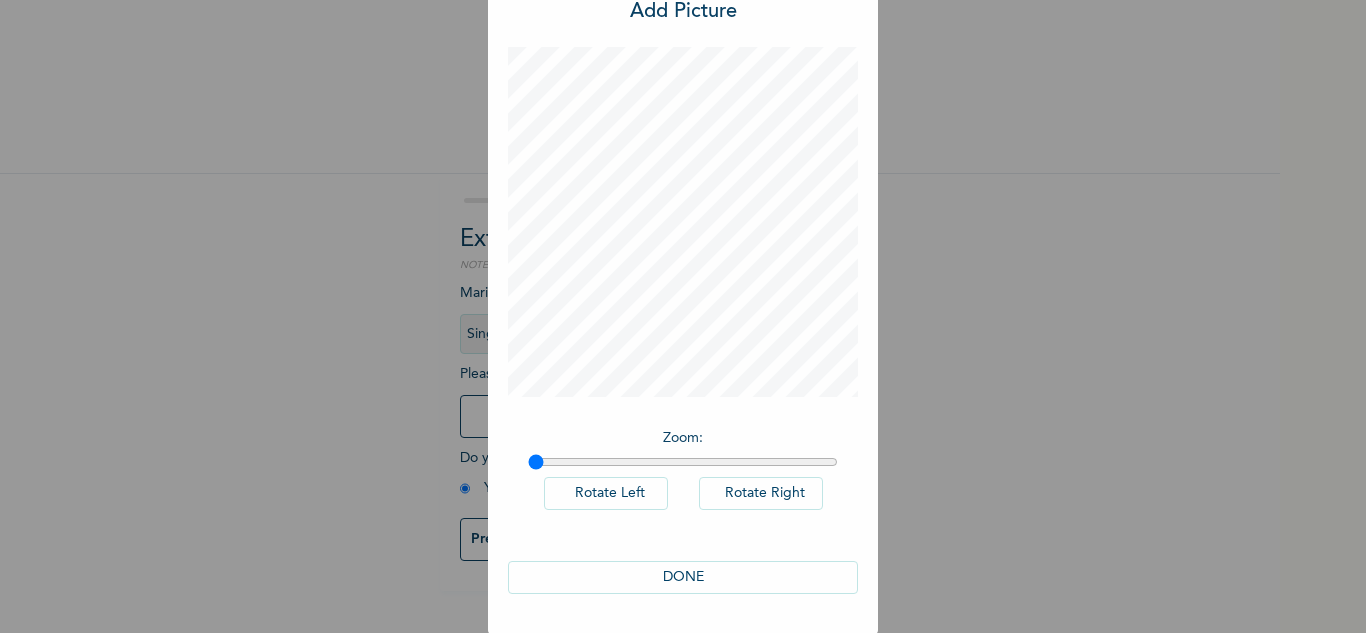 click on "DONE" at bounding box center (683, 577) 